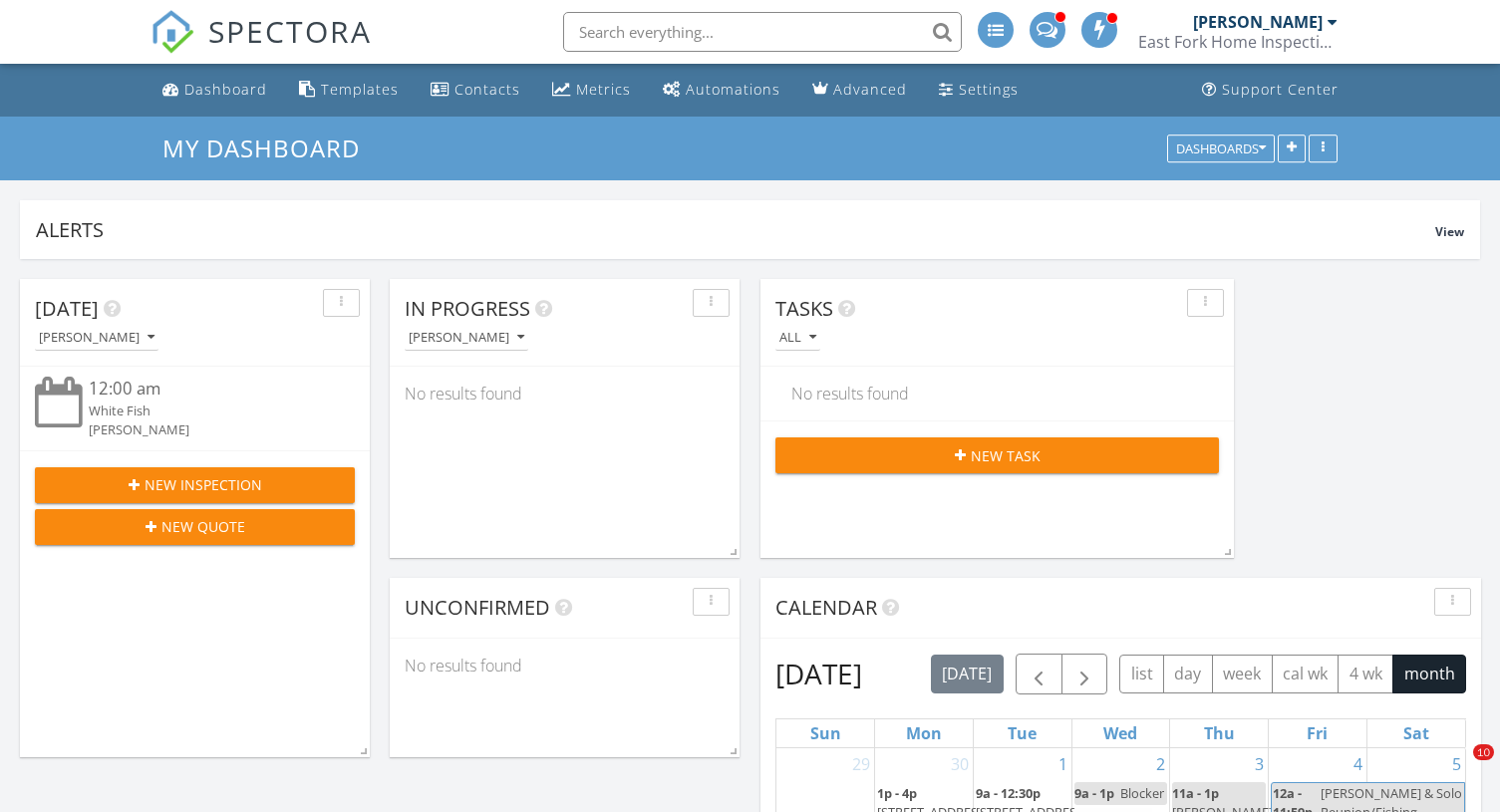 scroll, scrollTop: 727, scrollLeft: 0, axis: vertical 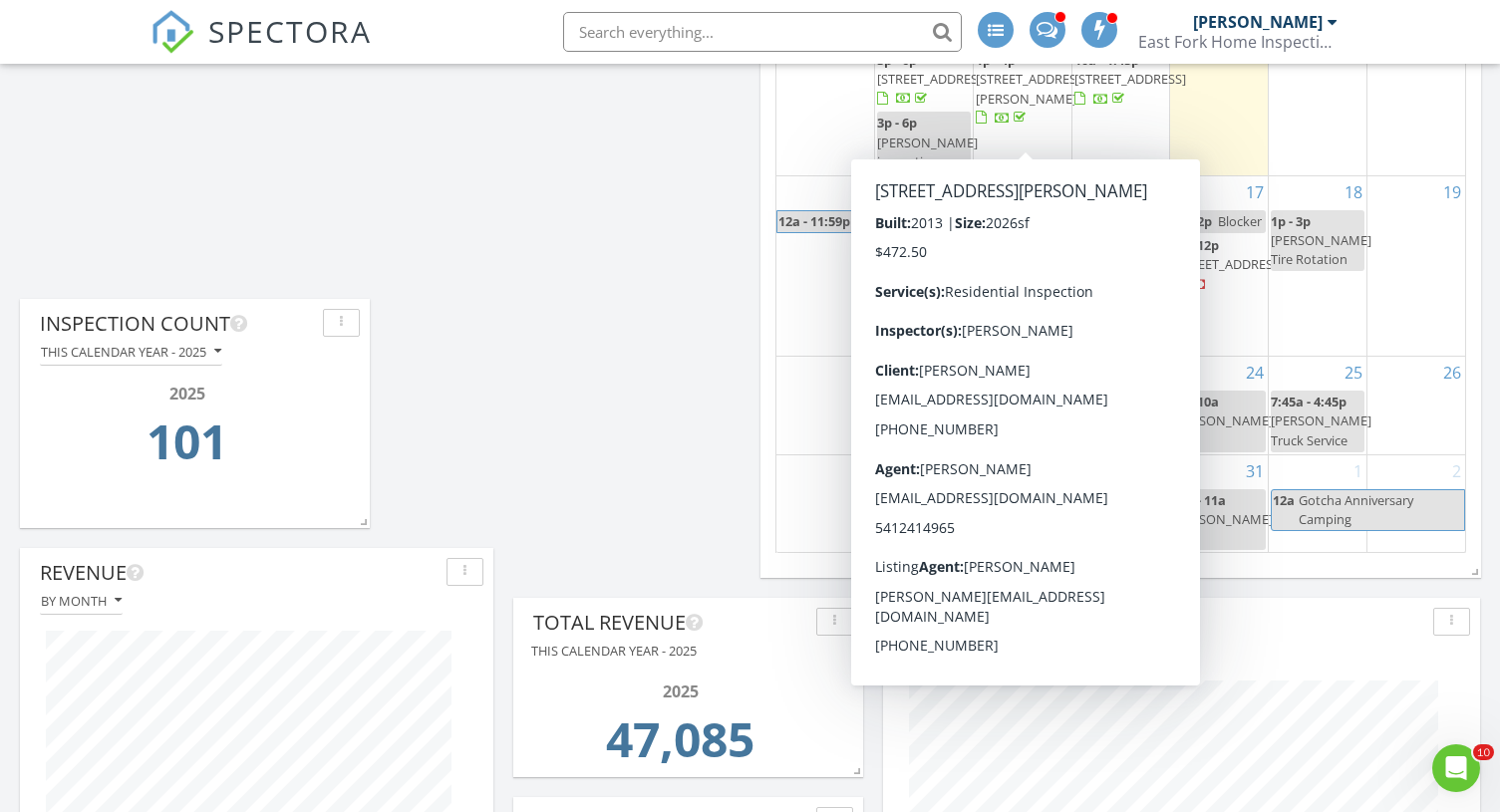 click on "Today
Ryan Bales
12:00 am
White Fish
Ryan Bales
New Inspection     New Quote         In Progress
Ryan Bales
No results found       Calendar                 July 2025 today list day week cal wk 4 wk month Sun Mon Tue Wed Thu Fri Sat 29 30
1p - 4p
20540 SE Dorset Pl, Bend 97702
1
9a - 12:30p
22209 Quebec Dr, Bend 97702
1p - 5p
Blocker
2
9a - 1p
Blocker" at bounding box center [750, 1111] 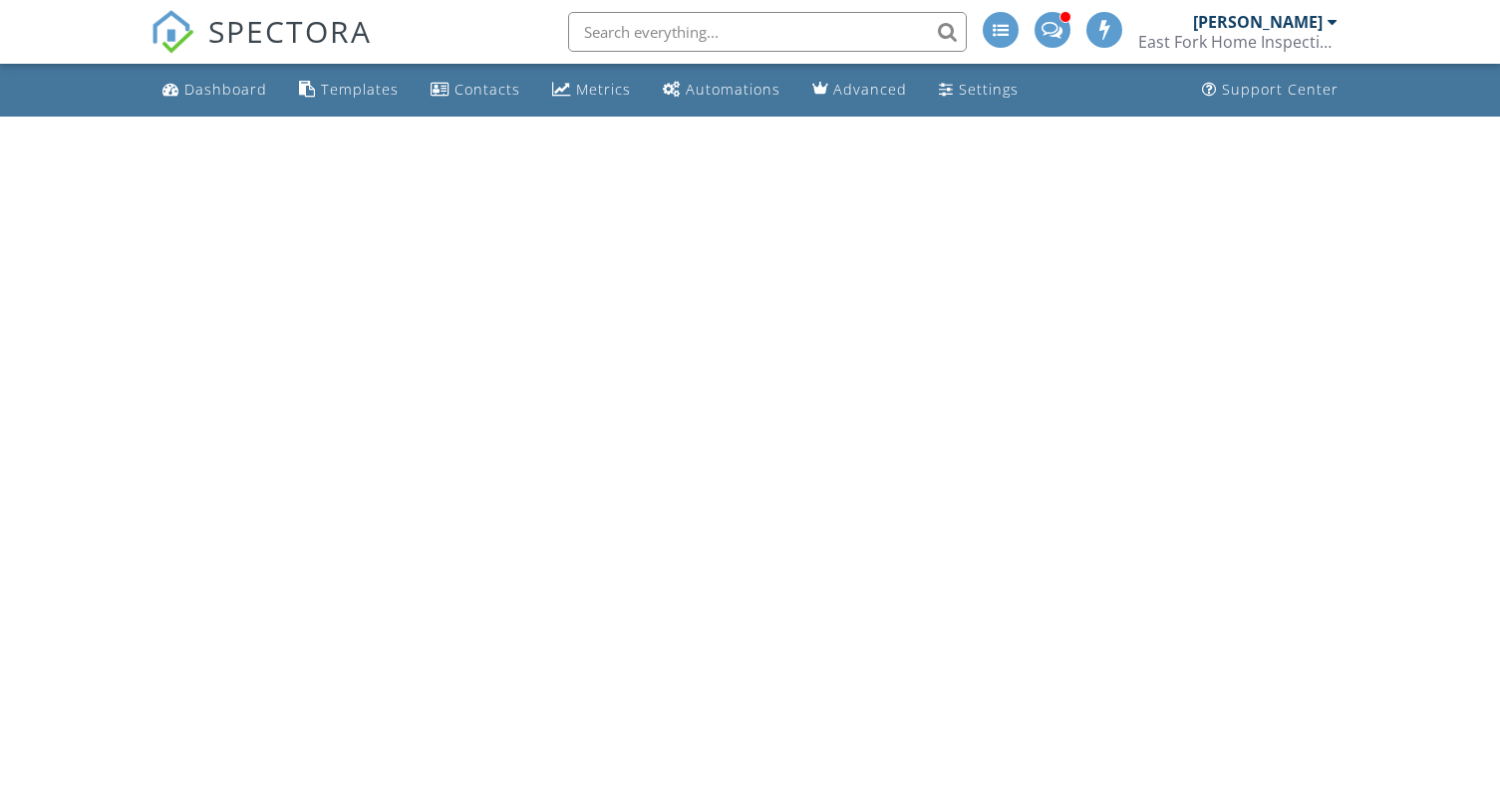 scroll, scrollTop: 0, scrollLeft: 0, axis: both 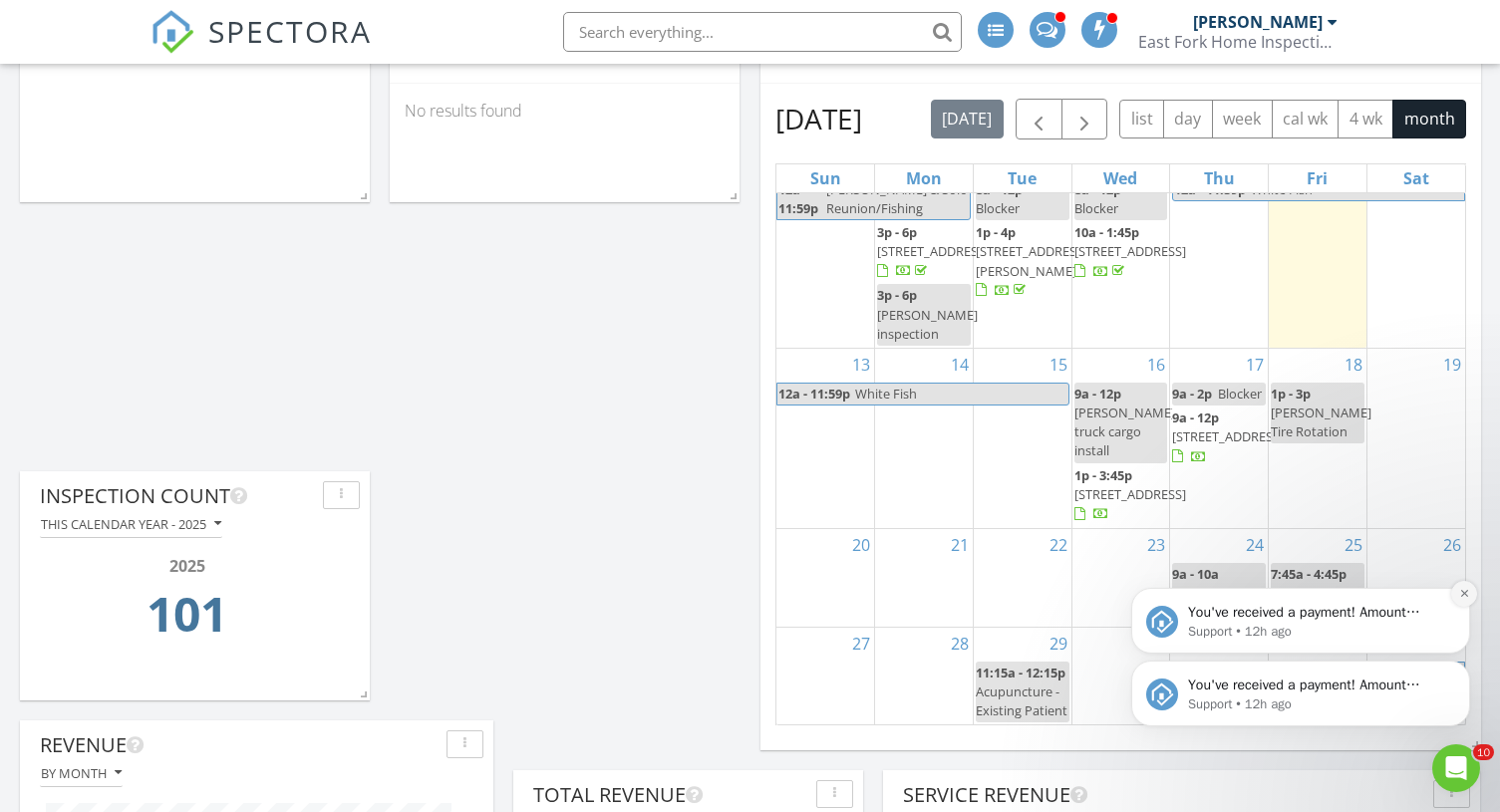 click at bounding box center [1464, 594] 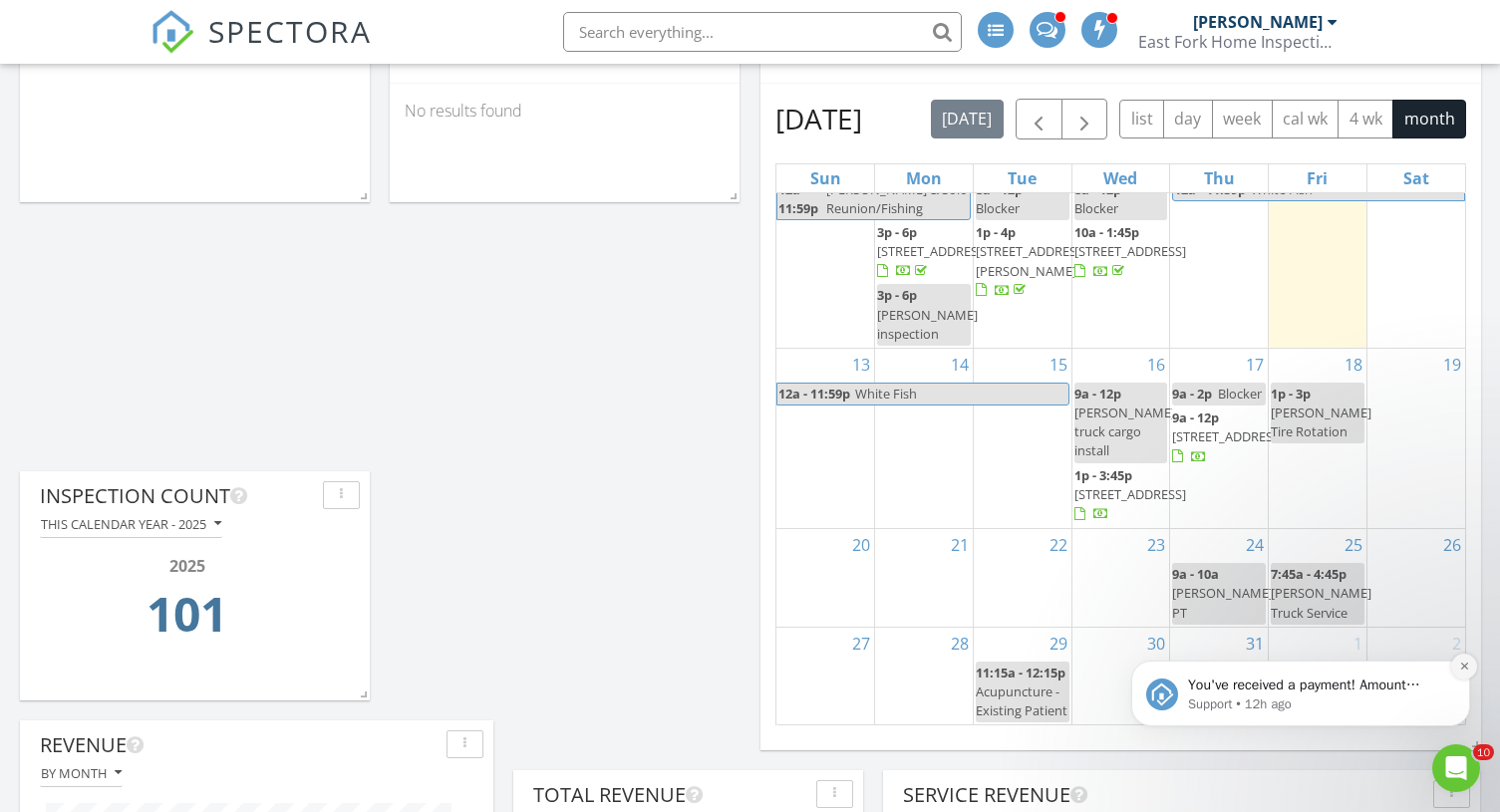 click 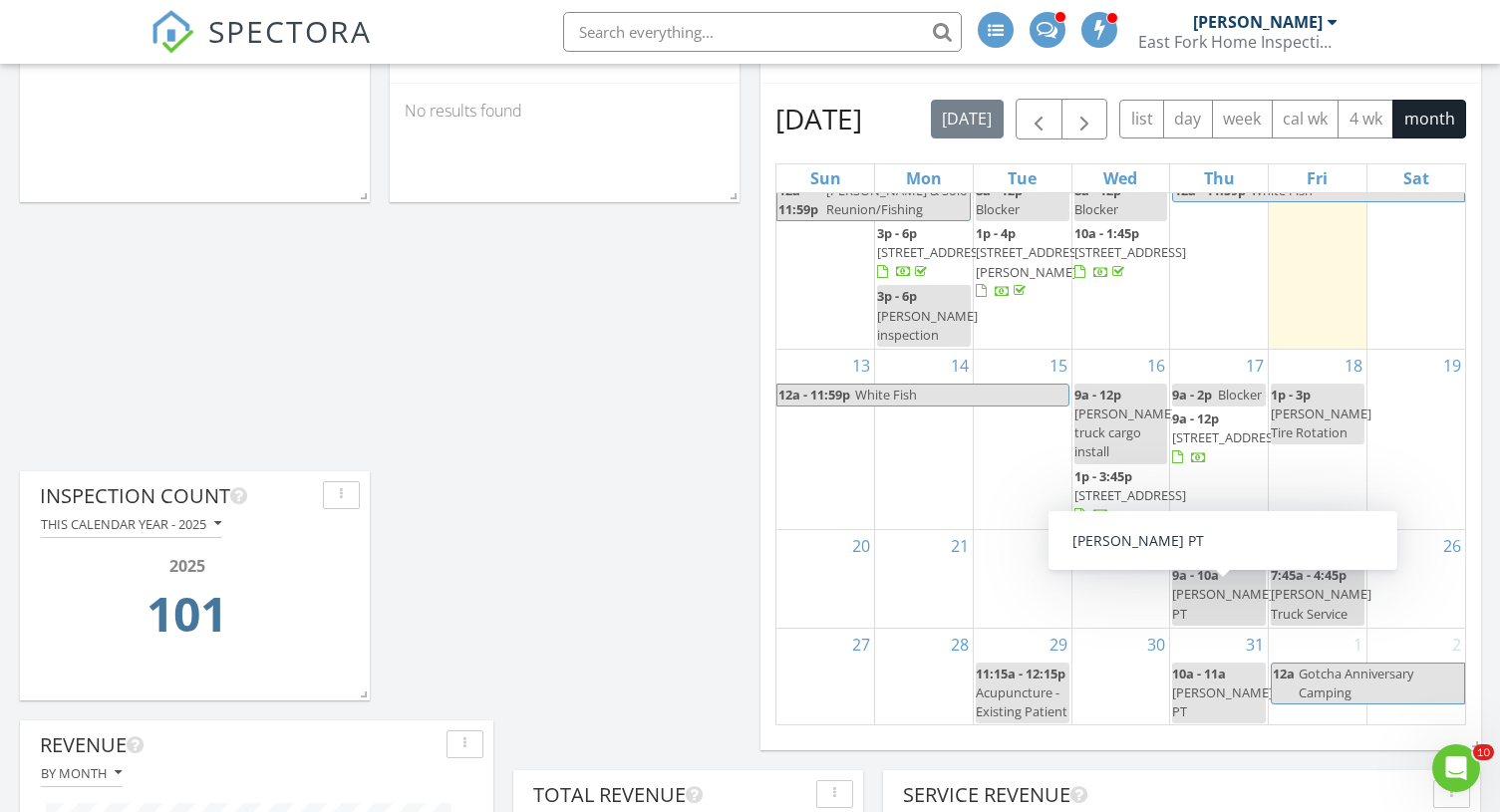 scroll, scrollTop: 207, scrollLeft: 0, axis: vertical 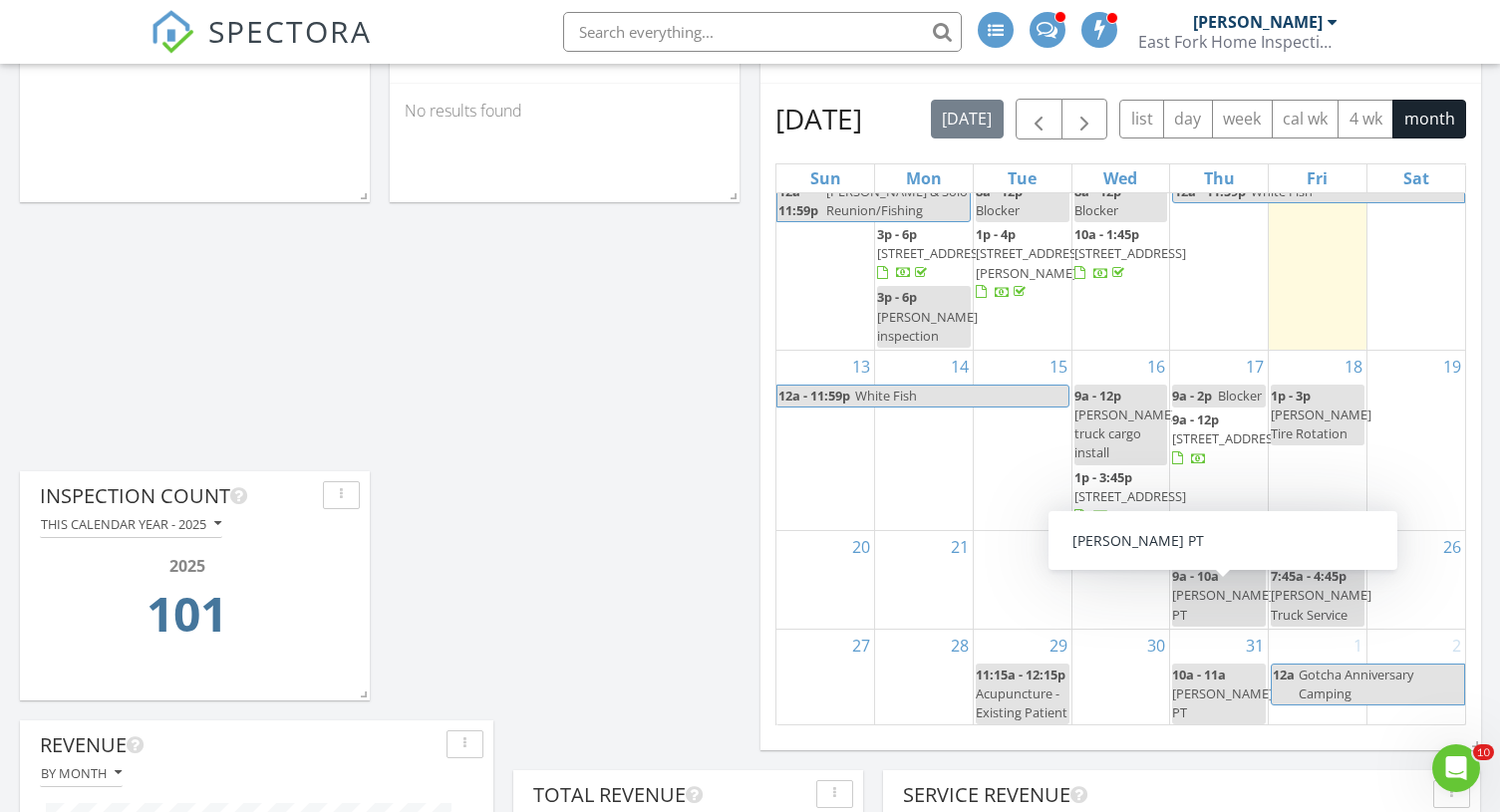 click on "[DATE]
[PERSON_NAME]
No results found       New Inspection     New Quote         In Progress
[PERSON_NAME]
No results found       Calendar                 [DATE] [DATE] list day week cal wk 4 wk month Sun Mon Tue Wed Thu Fri Sat 29 30
1p - 4p
[STREET_ADDRESS]
1
9a - 12:30p
[STREET_ADDRESS]
1p - 5p
Blocker
2
9a - 1p
Blocker
9a - 11:45a
[STREET_ADDRESS][PERSON_NAME]" at bounding box center (750, 1283) 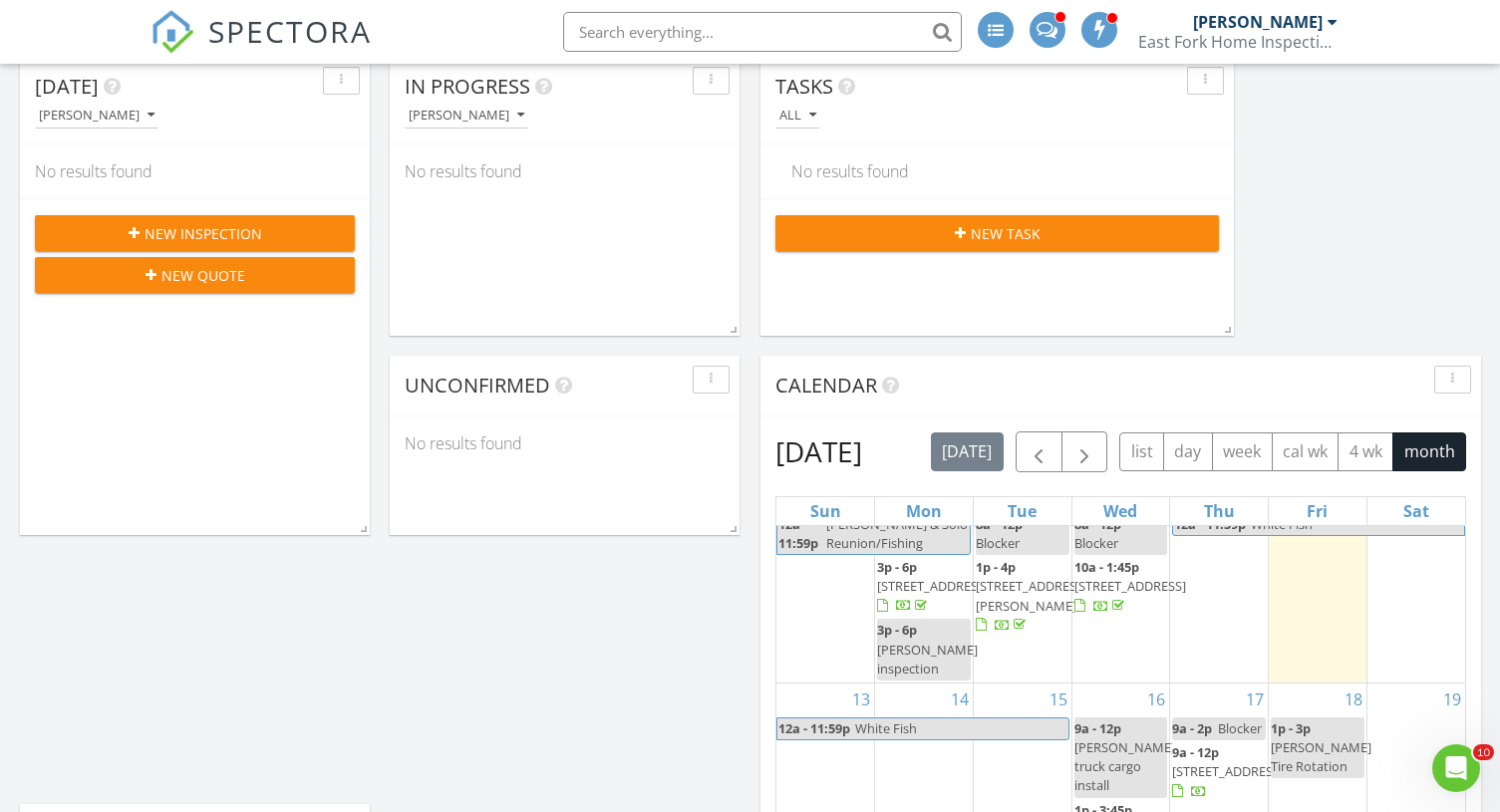 scroll, scrollTop: 0, scrollLeft: 0, axis: both 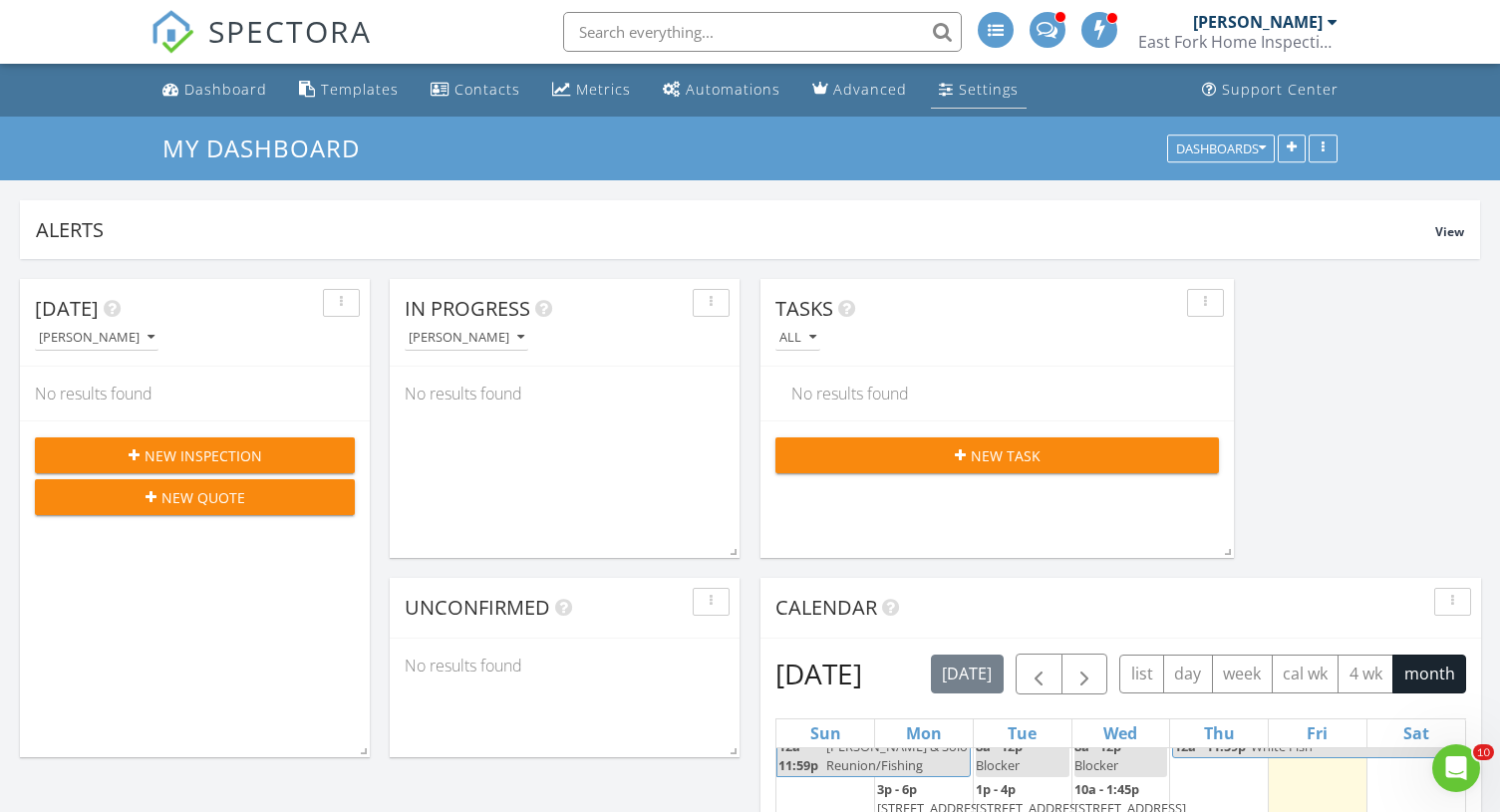 click on "Settings" at bounding box center (989, 89) 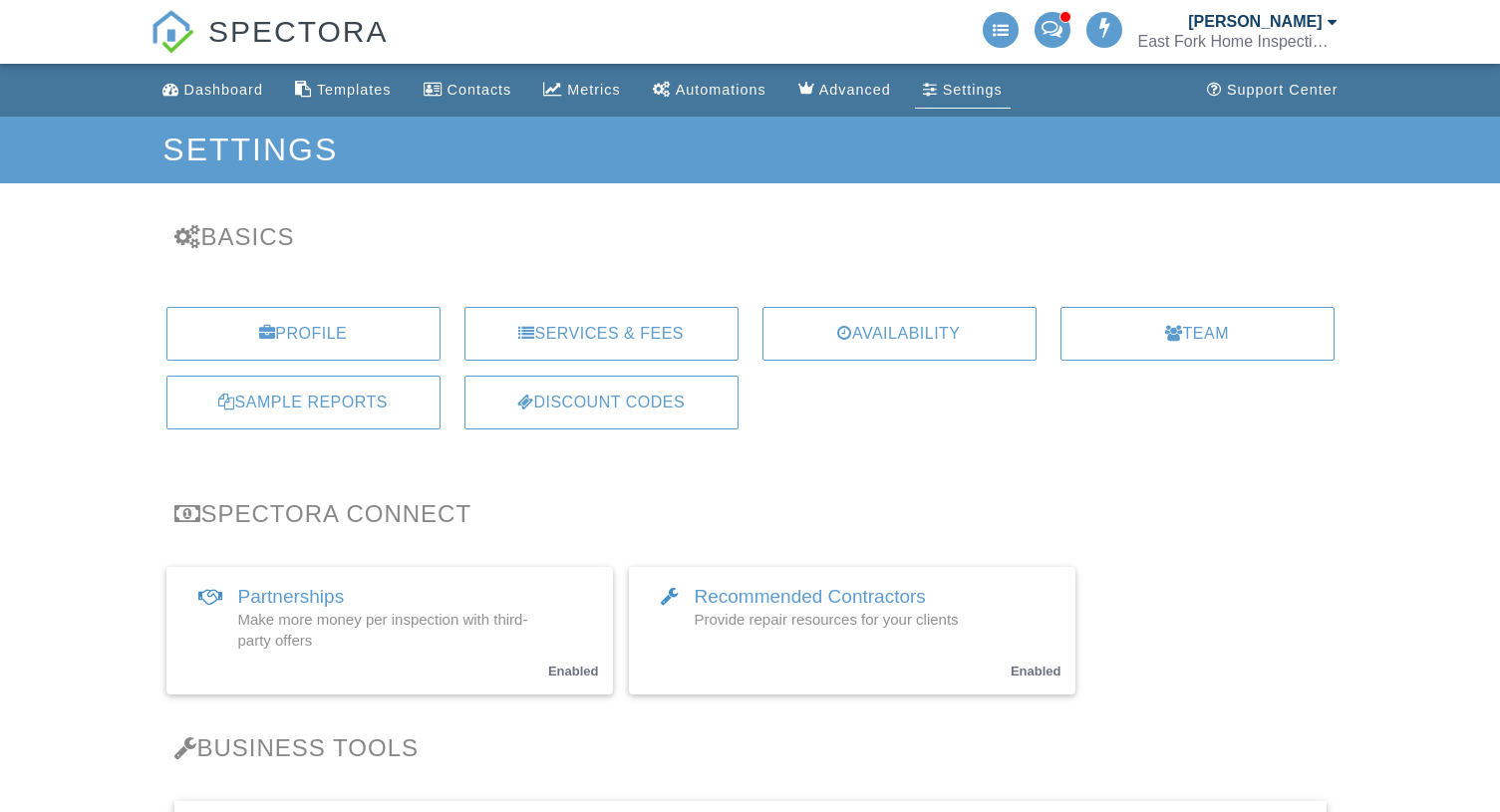 scroll, scrollTop: 0, scrollLeft: 0, axis: both 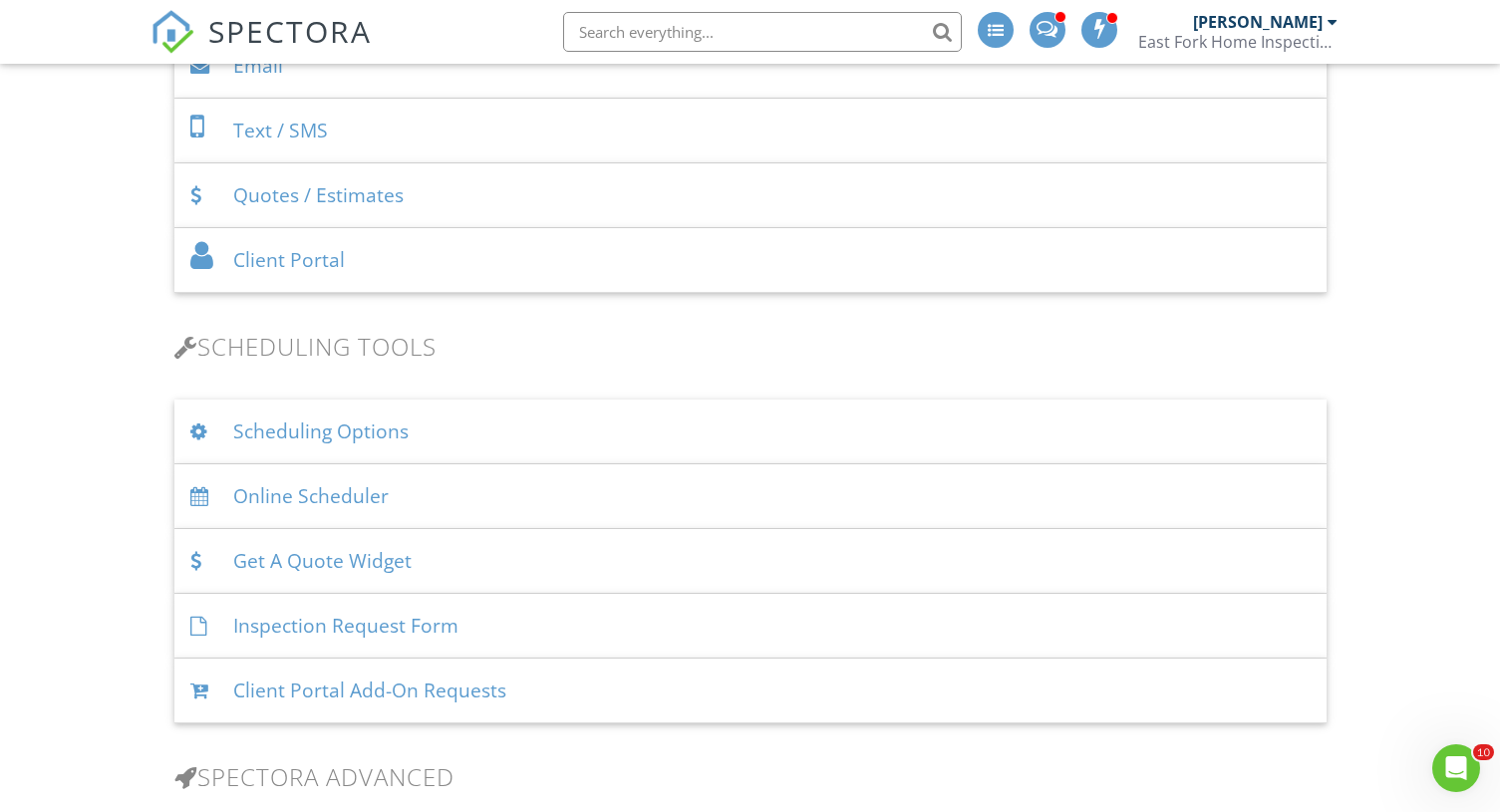 click on "Scheduling Options" at bounding box center (750, 431) 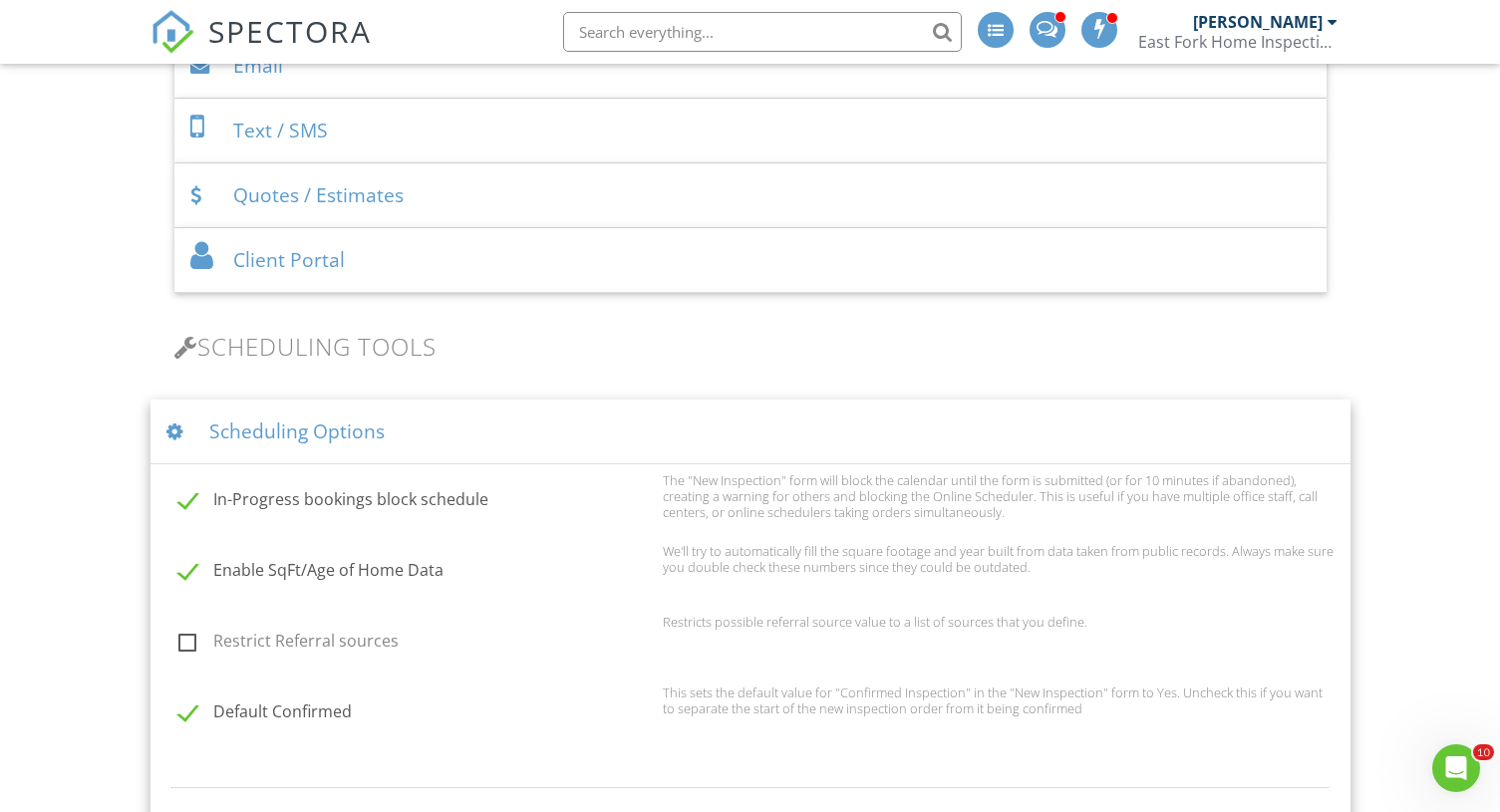 click on "Restrict Referral sources" at bounding box center (415, 644) 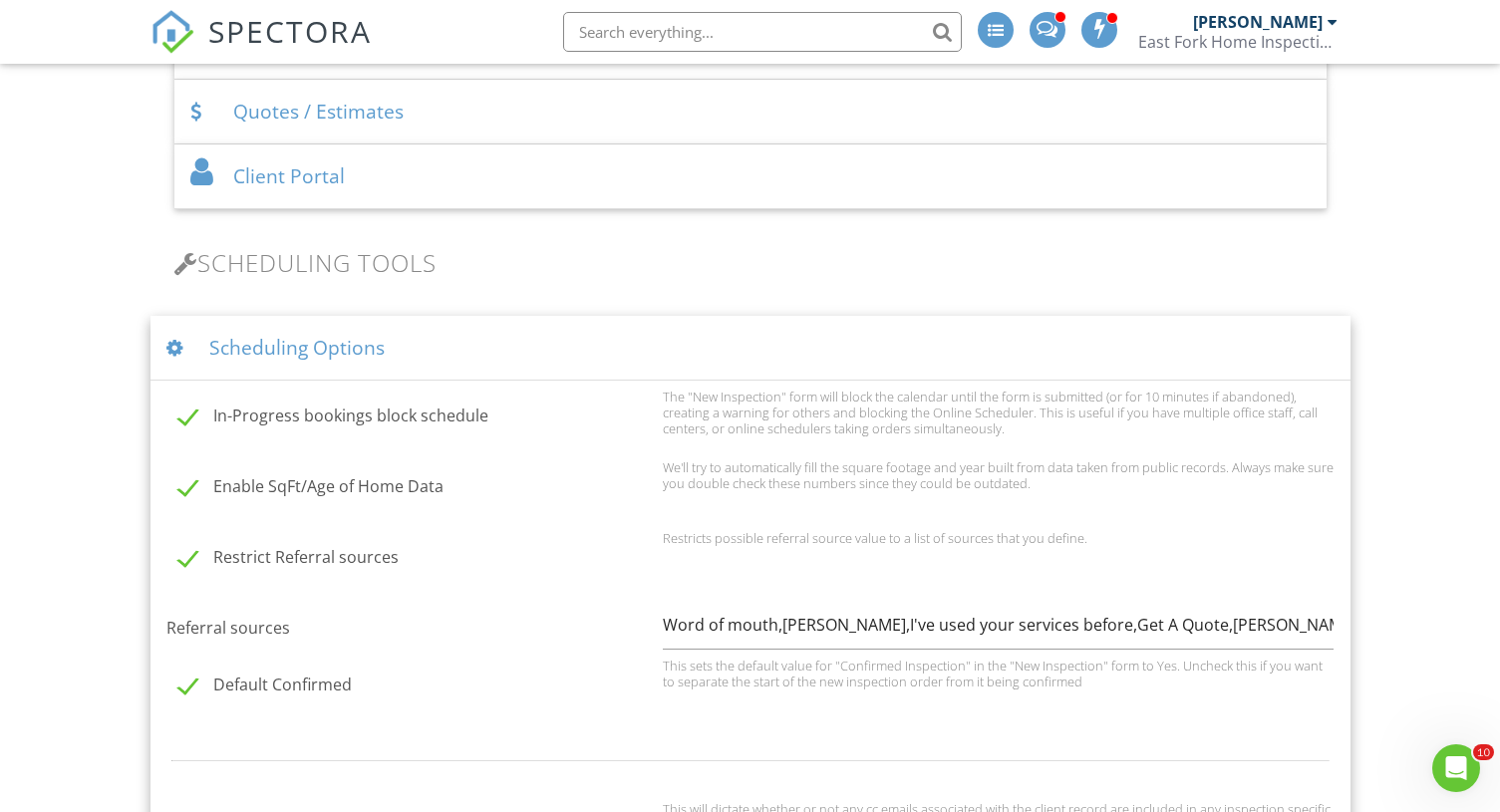 scroll, scrollTop: 1122, scrollLeft: 0, axis: vertical 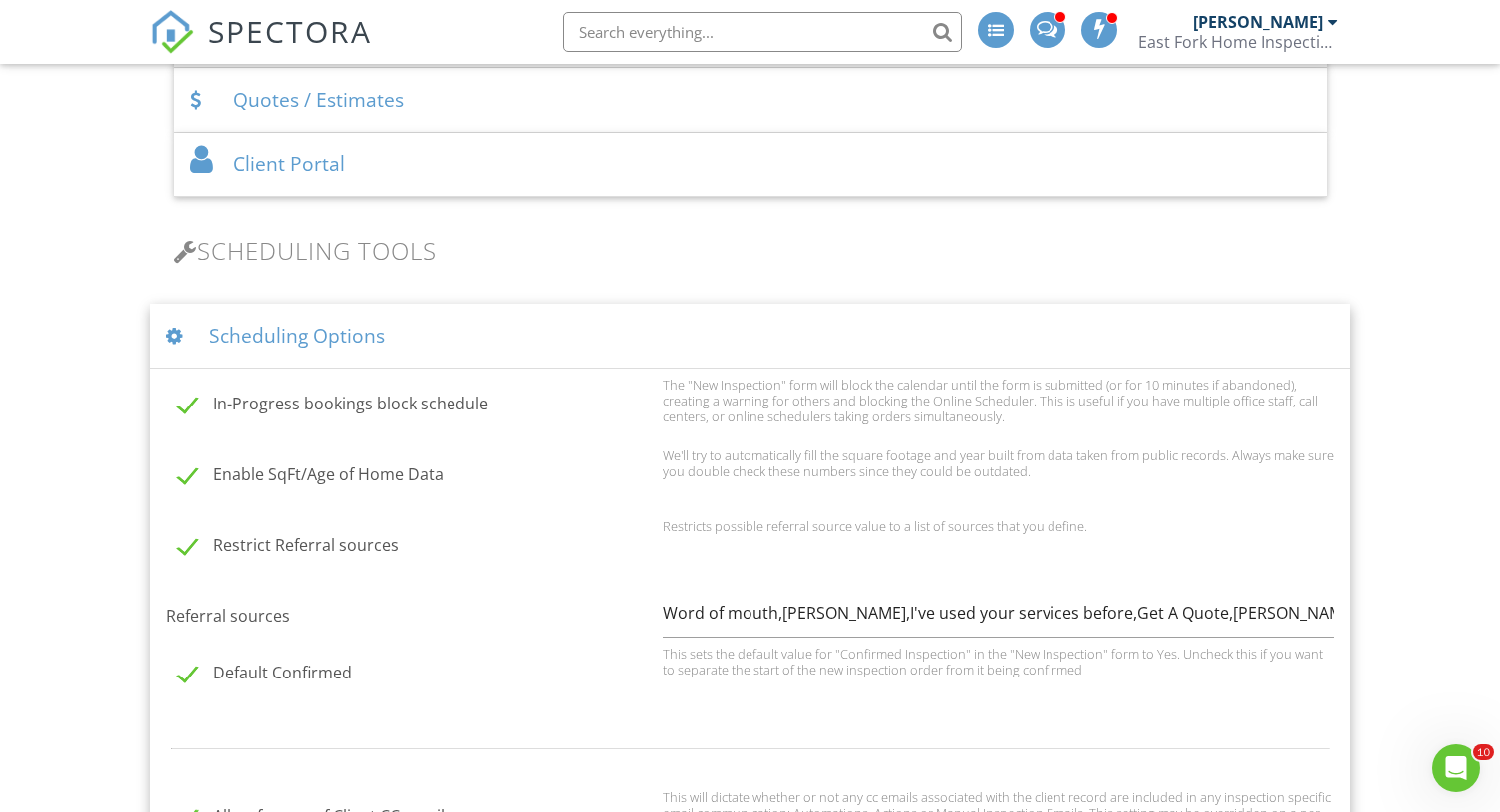 click on "Restrict Referral sources" at bounding box center (415, 548) 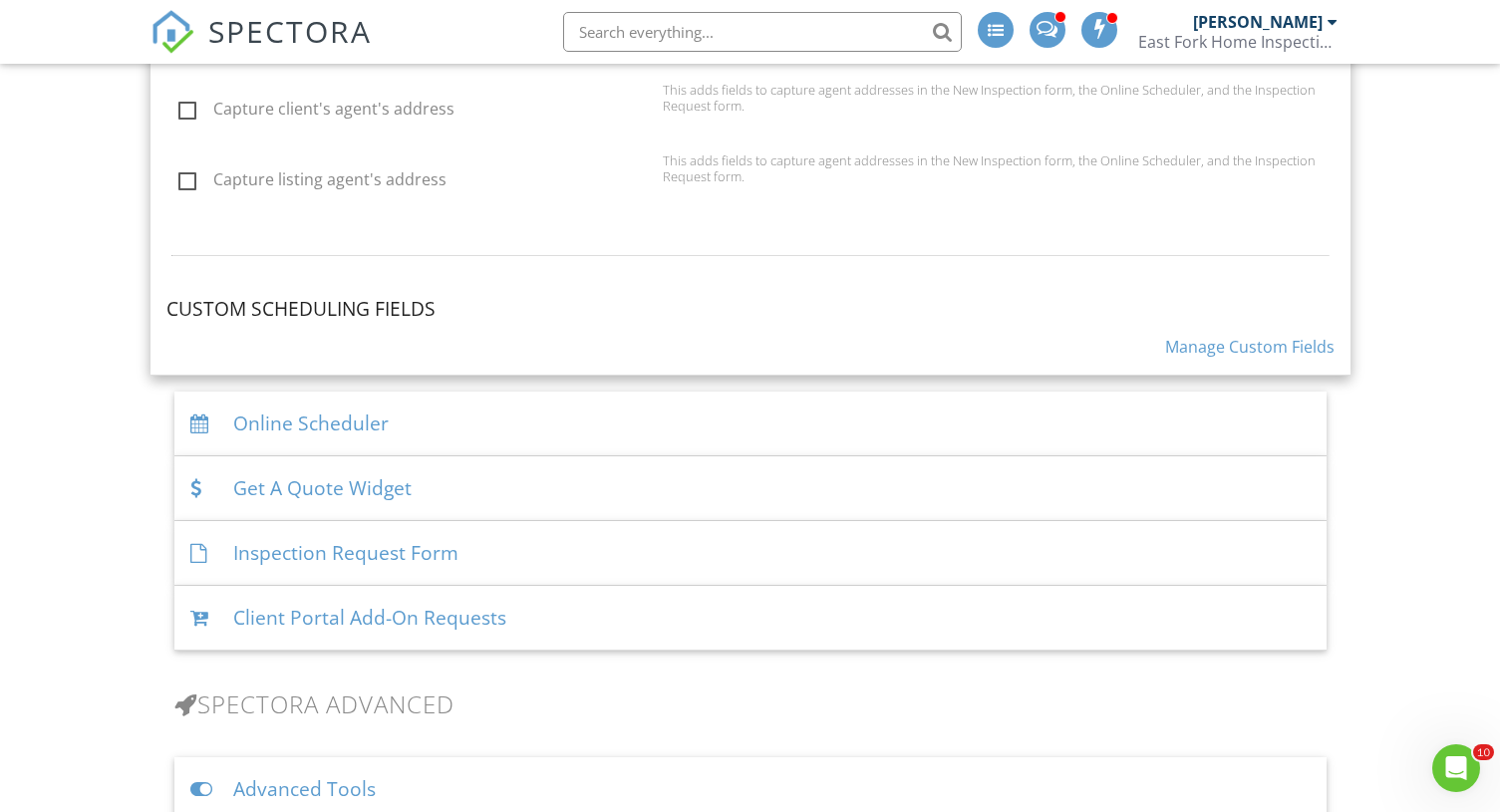 scroll, scrollTop: 1940, scrollLeft: 0, axis: vertical 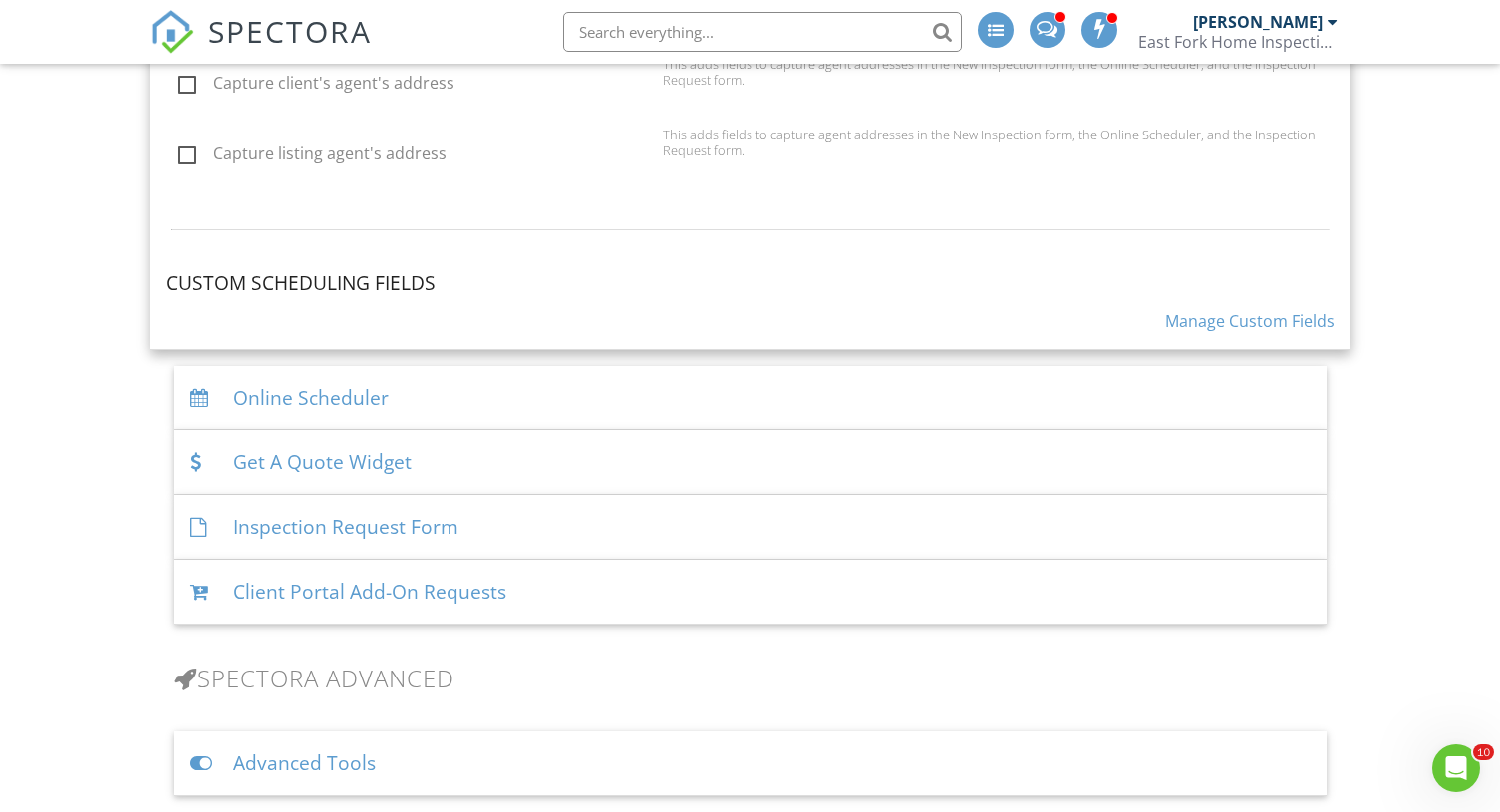 click on "Online Scheduler" at bounding box center [750, 398] 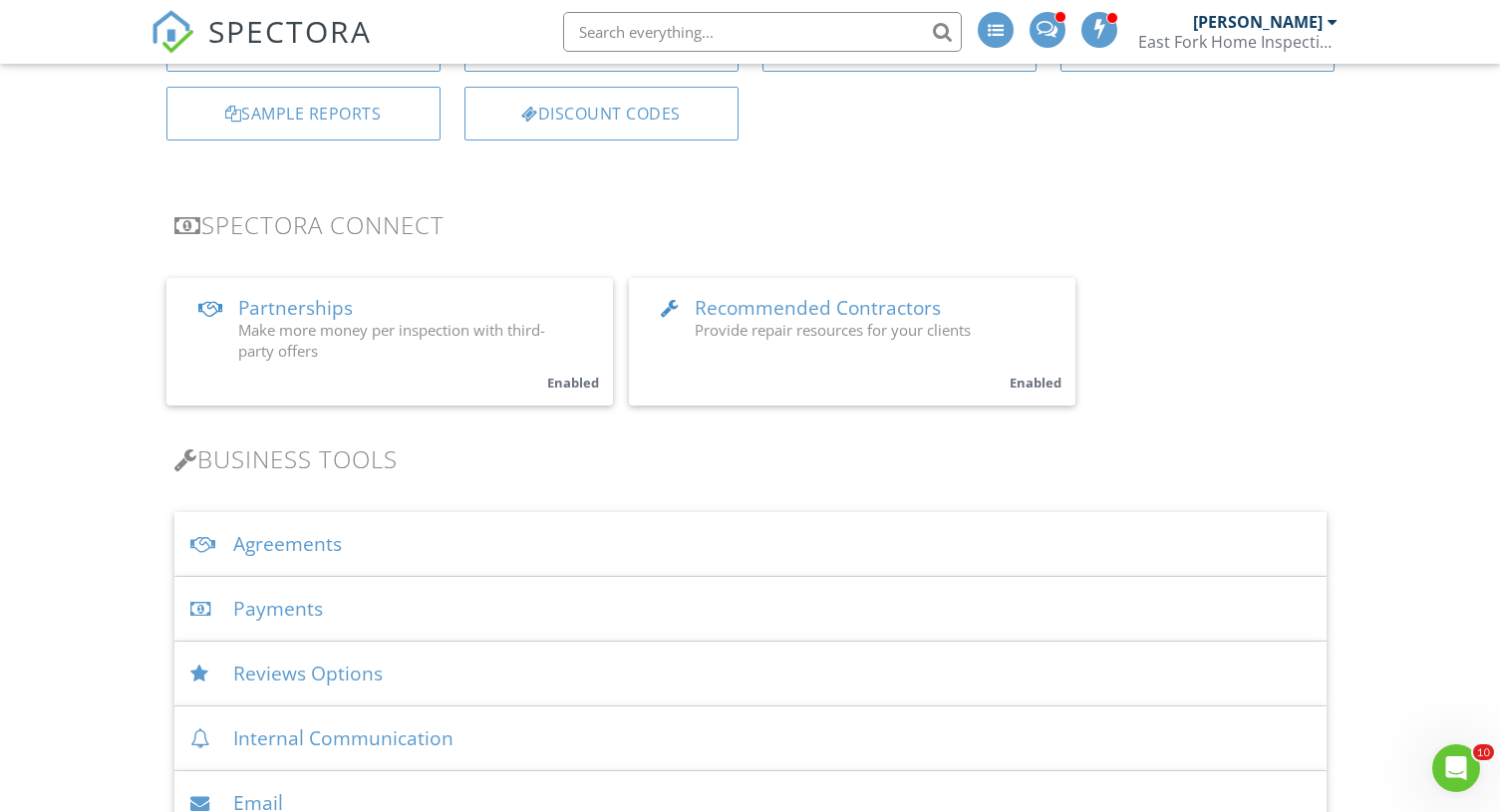 scroll, scrollTop: 0, scrollLeft: 0, axis: both 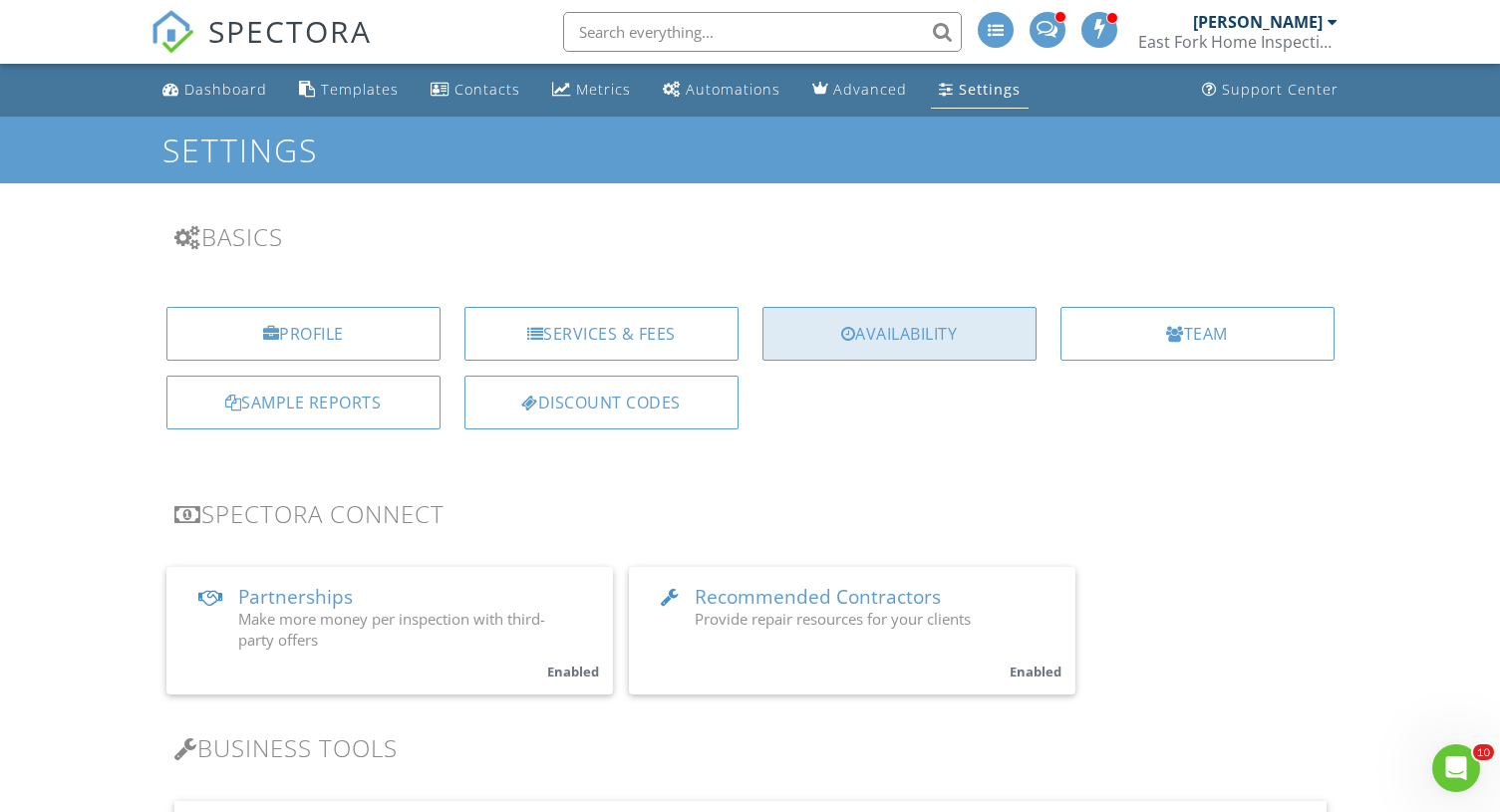 click on "Availability" at bounding box center (899, 334) 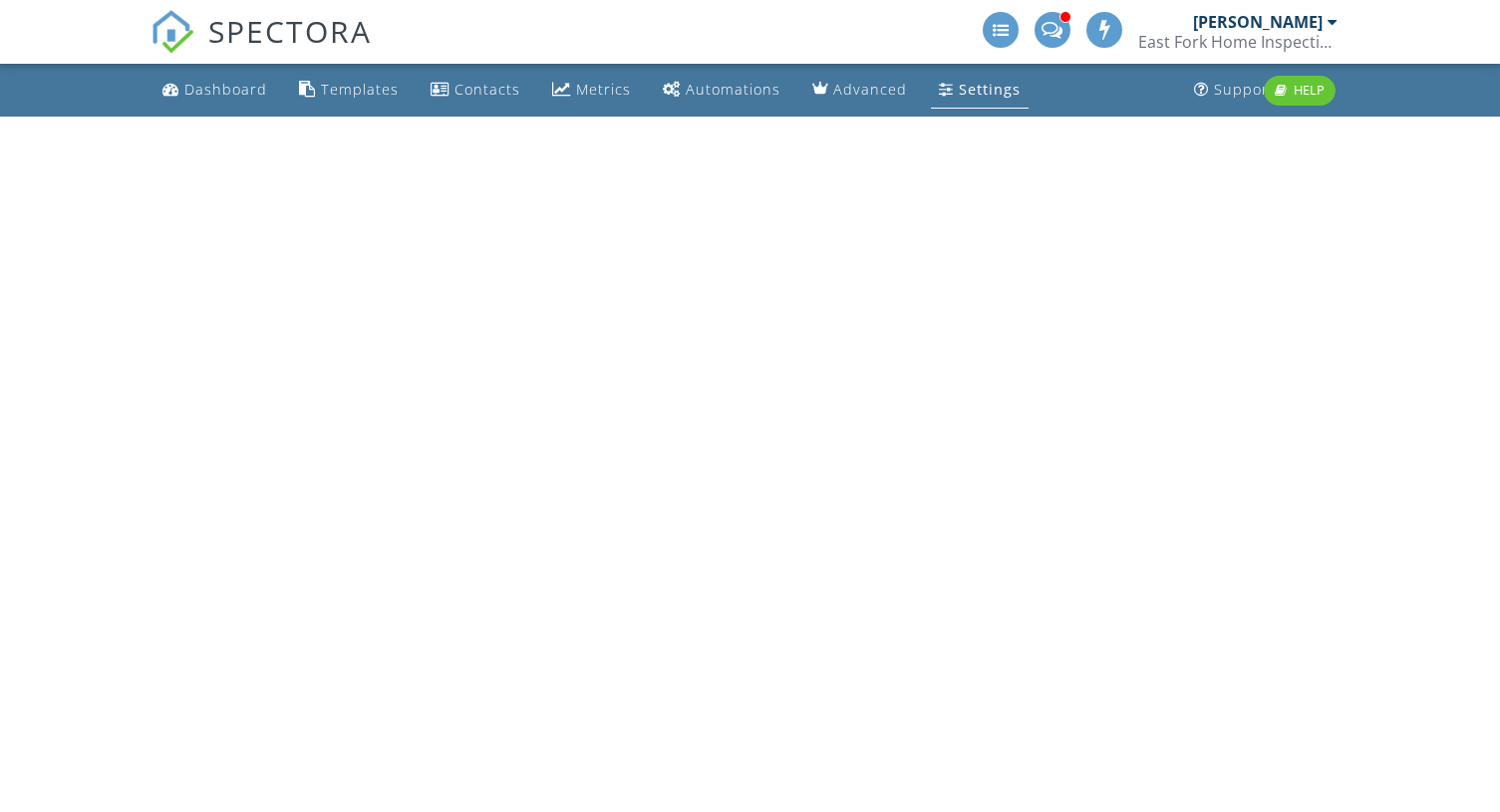 scroll, scrollTop: 0, scrollLeft: 0, axis: both 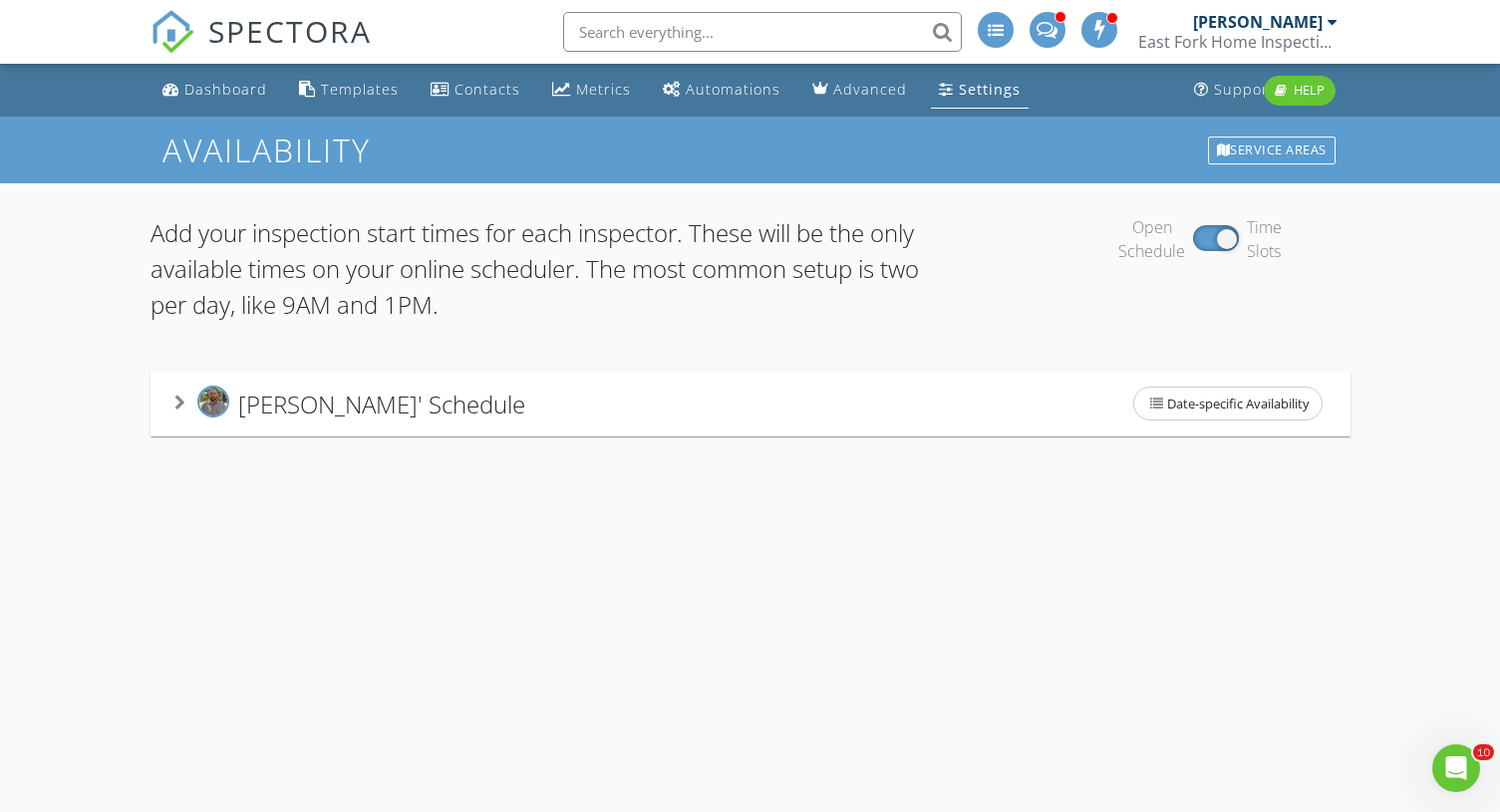 click on "Ryan Bales' Schedule" at bounding box center (382, 403) 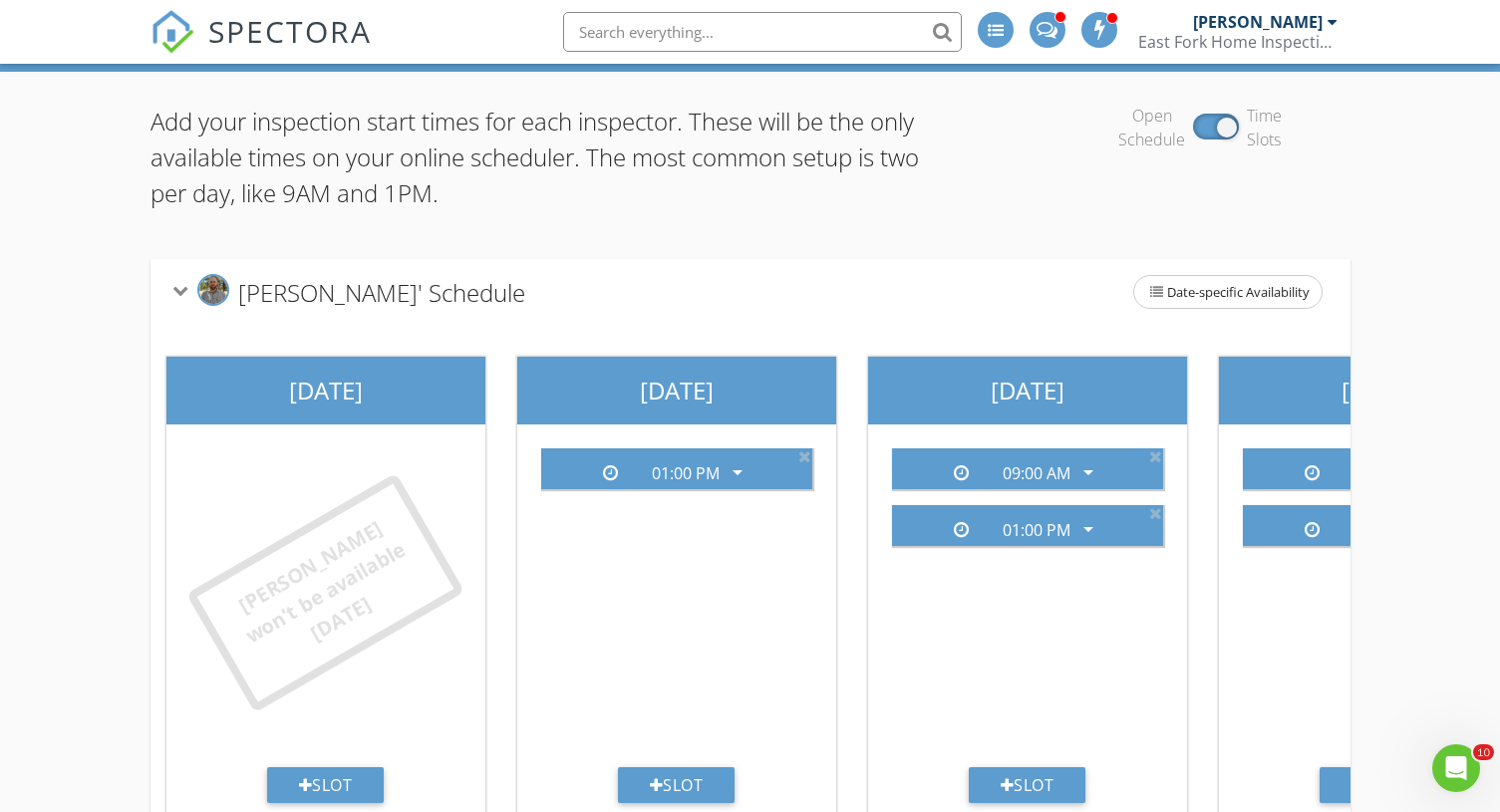 scroll, scrollTop: 190, scrollLeft: 0, axis: vertical 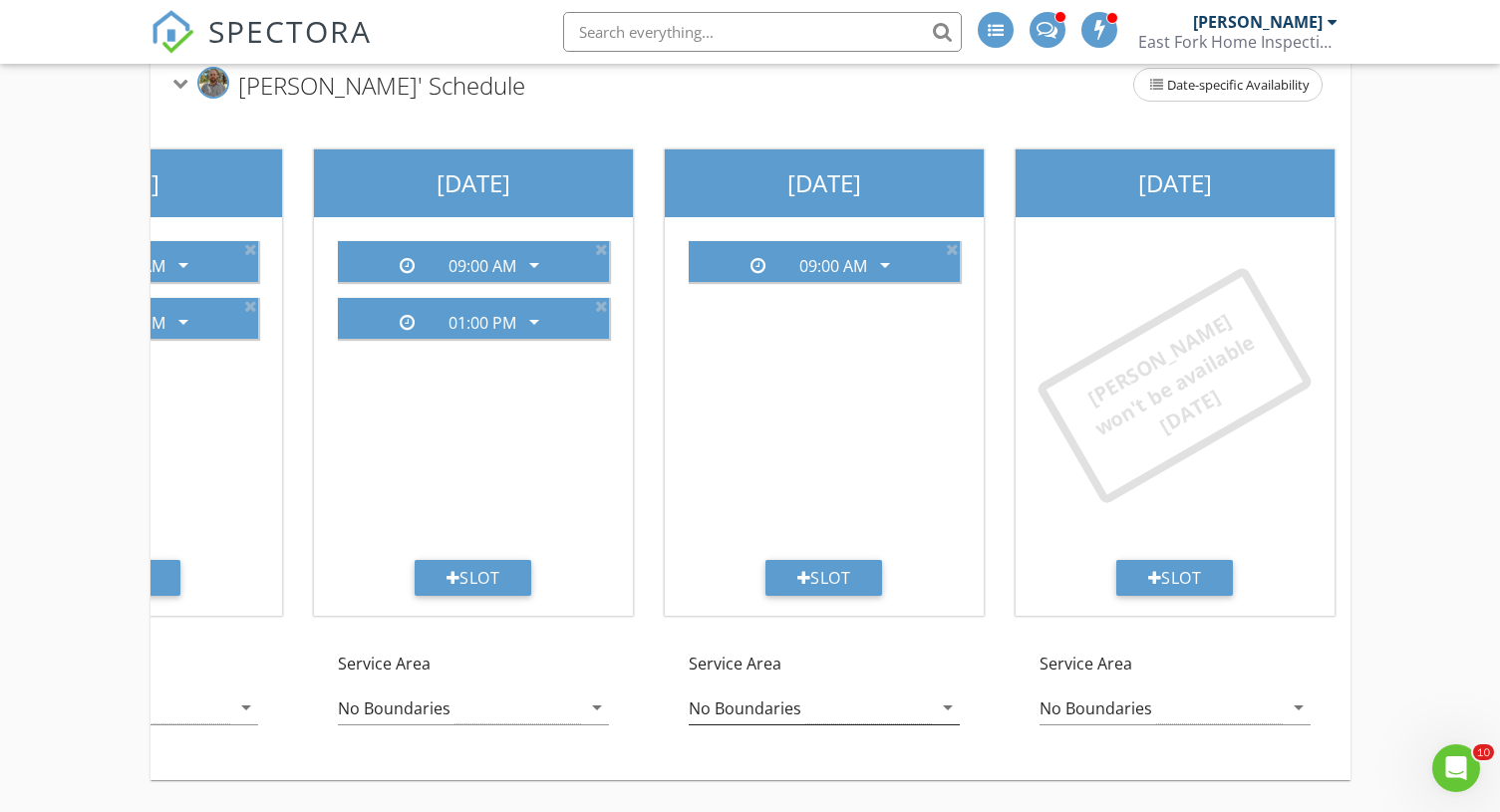 click on "No Boundaries" at bounding box center (810, 707) 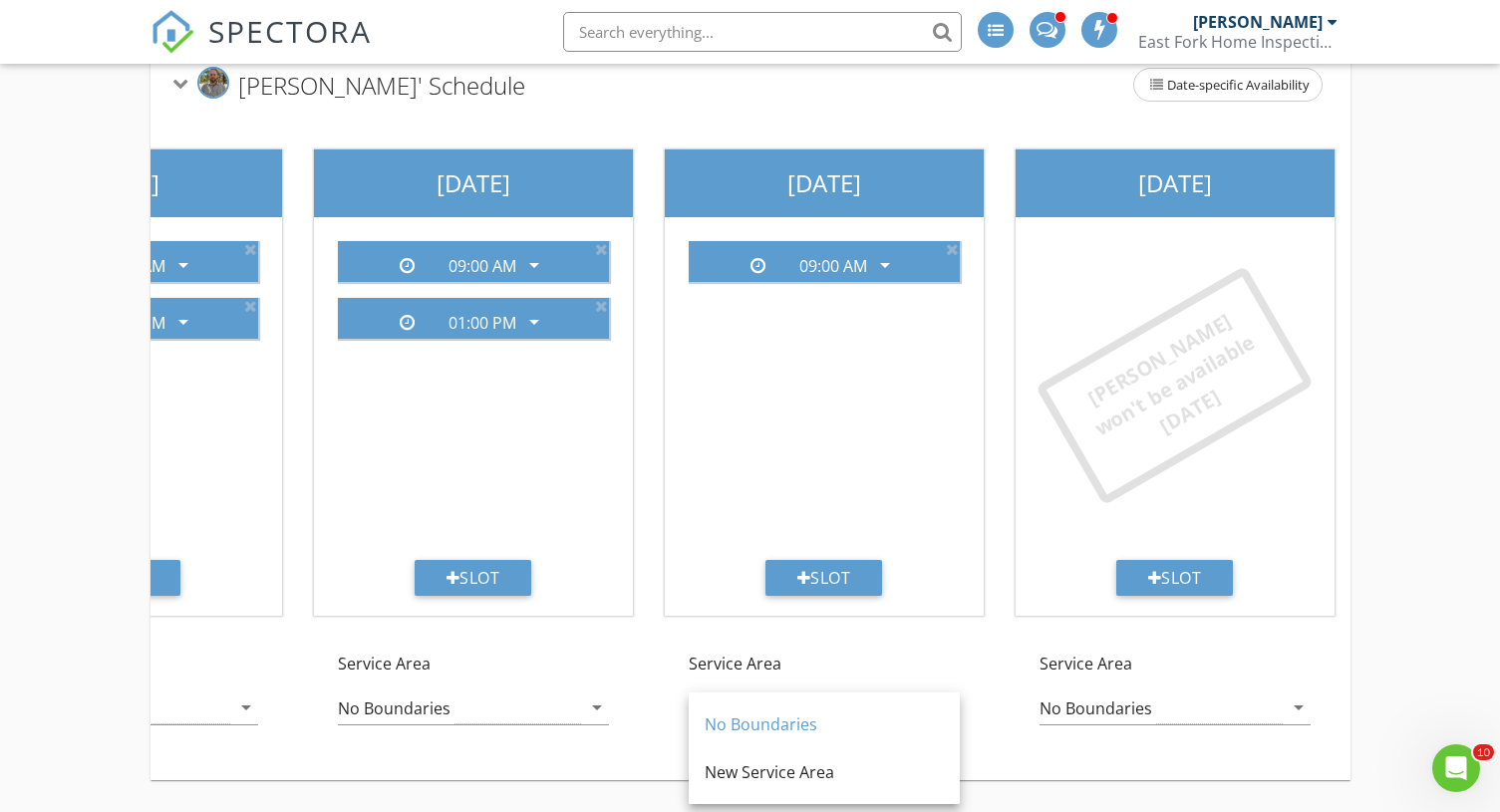 click on "Service Area
No Boundaries arrow_drop_down" at bounding box center (824, 697) 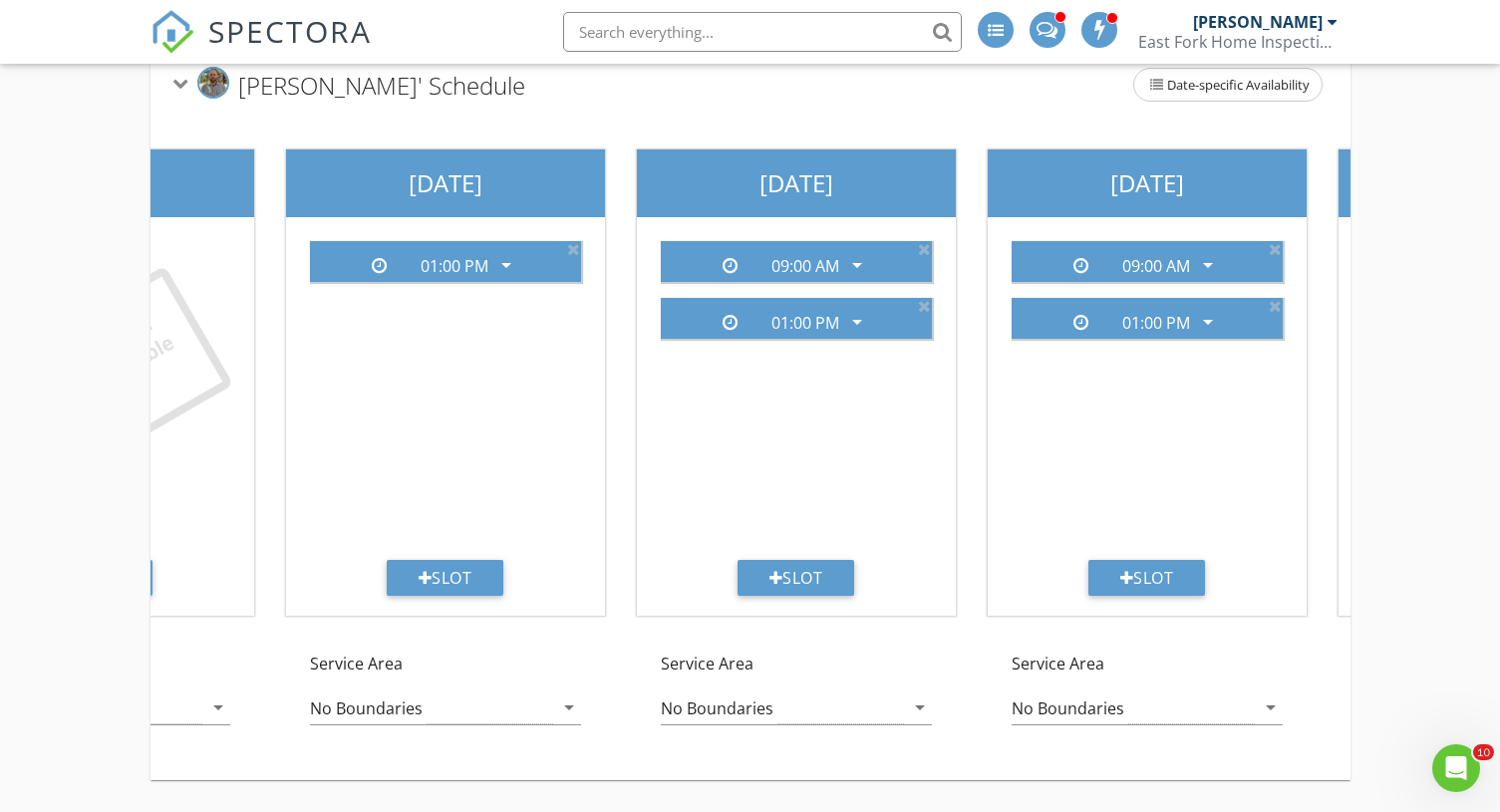 scroll, scrollTop: 0, scrollLeft: 0, axis: both 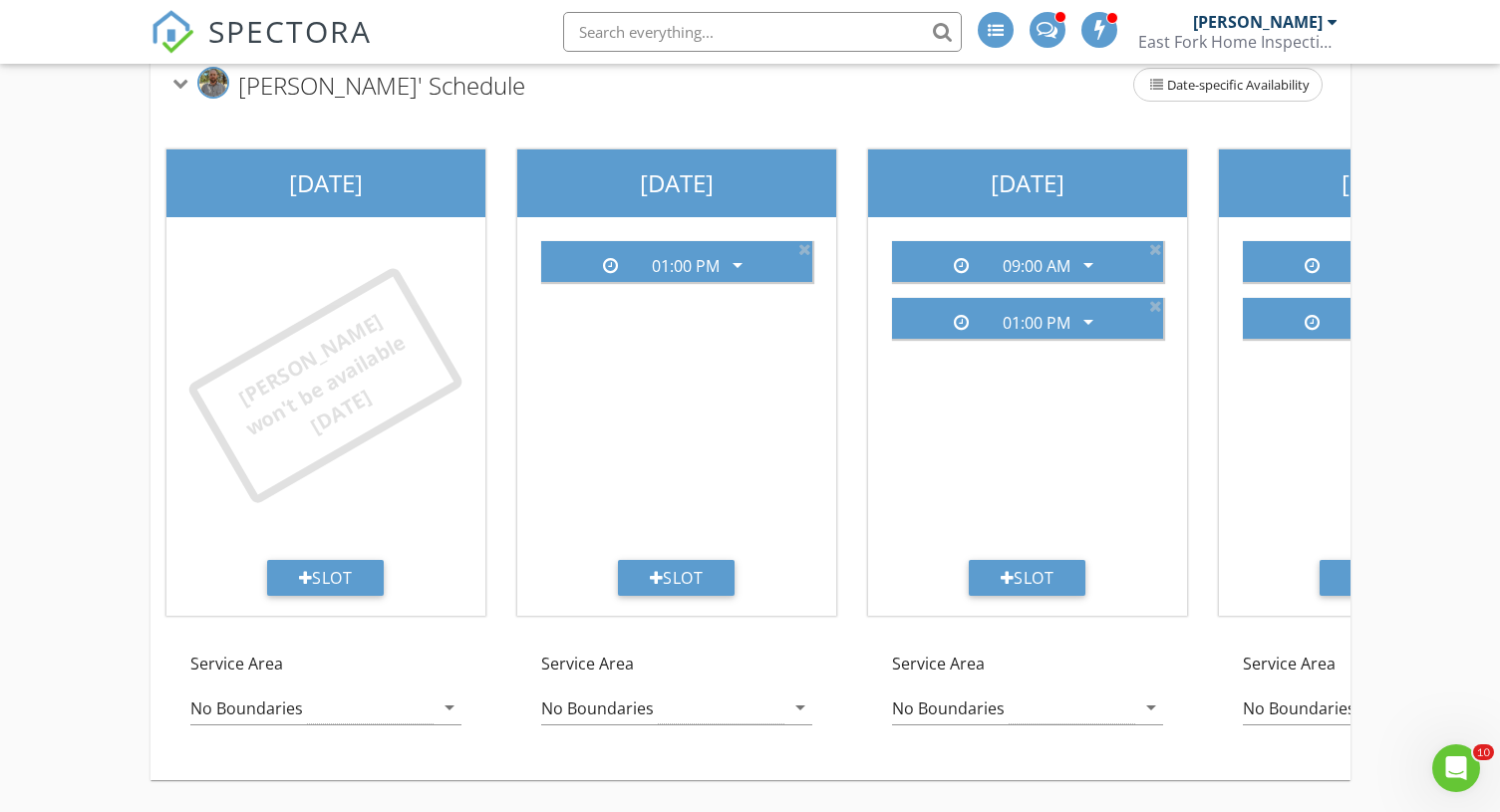 type 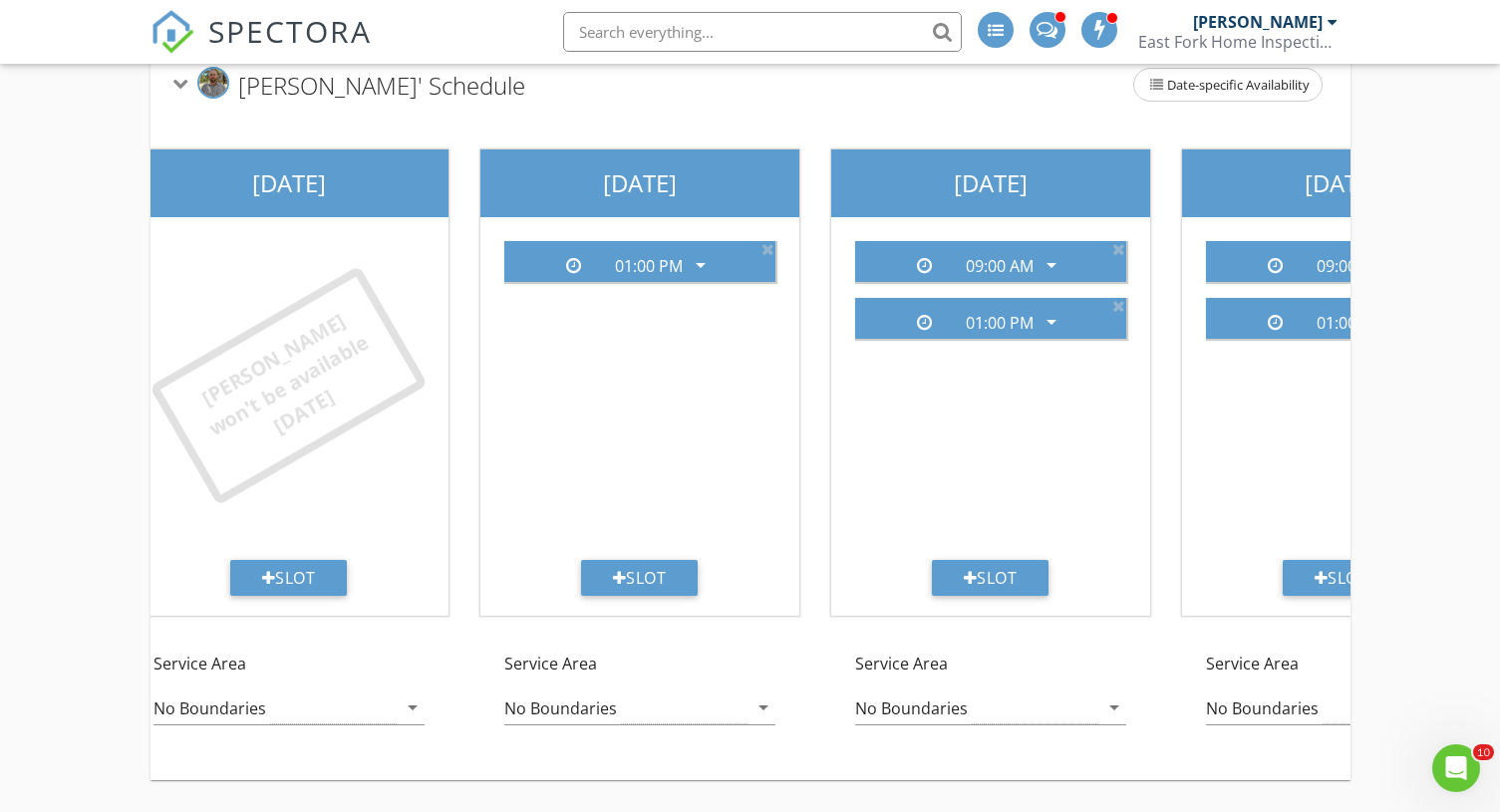 scroll, scrollTop: 0, scrollLeft: 75, axis: horizontal 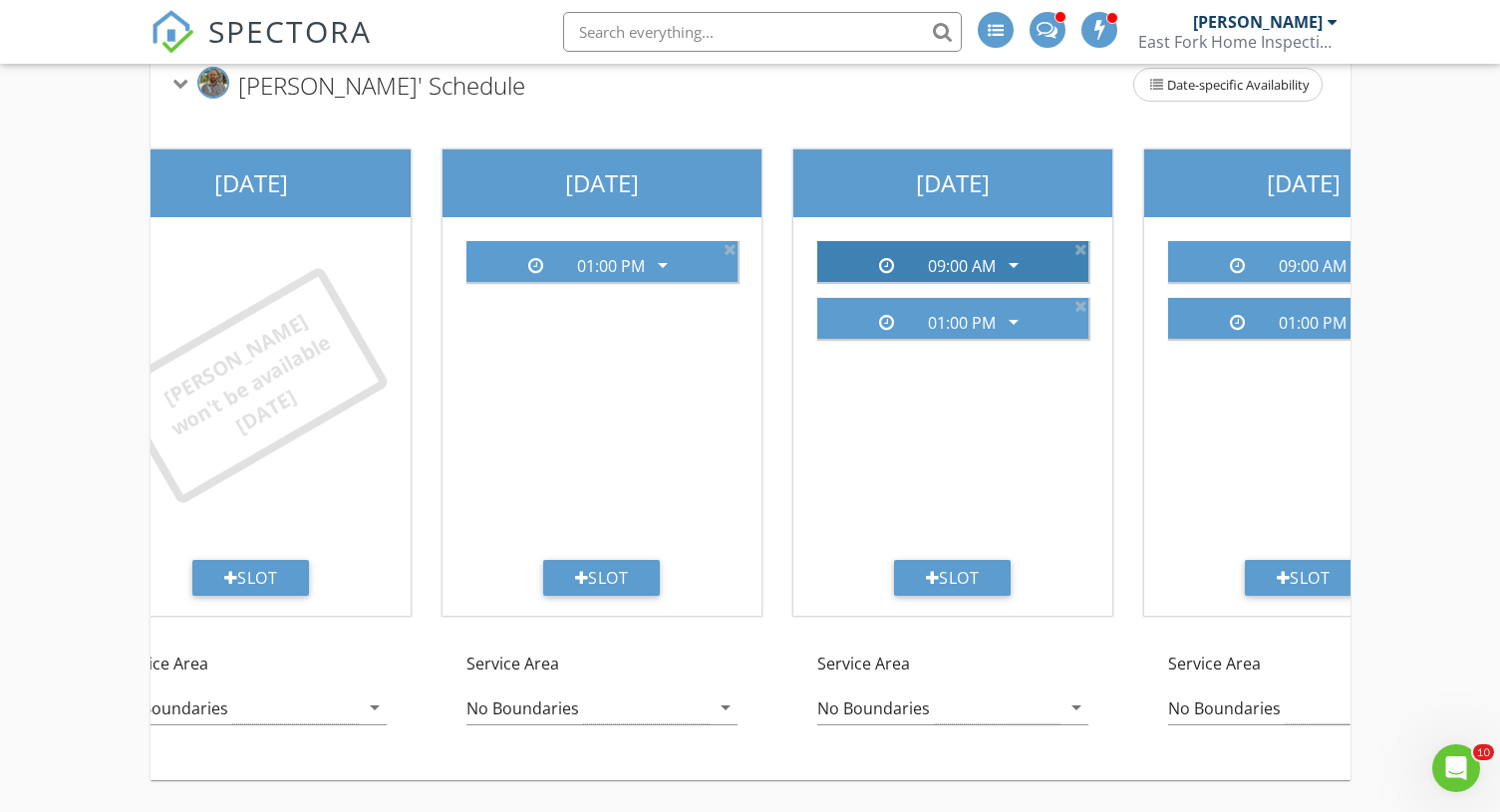 click on "arrow_drop_down" at bounding box center [1014, 265] 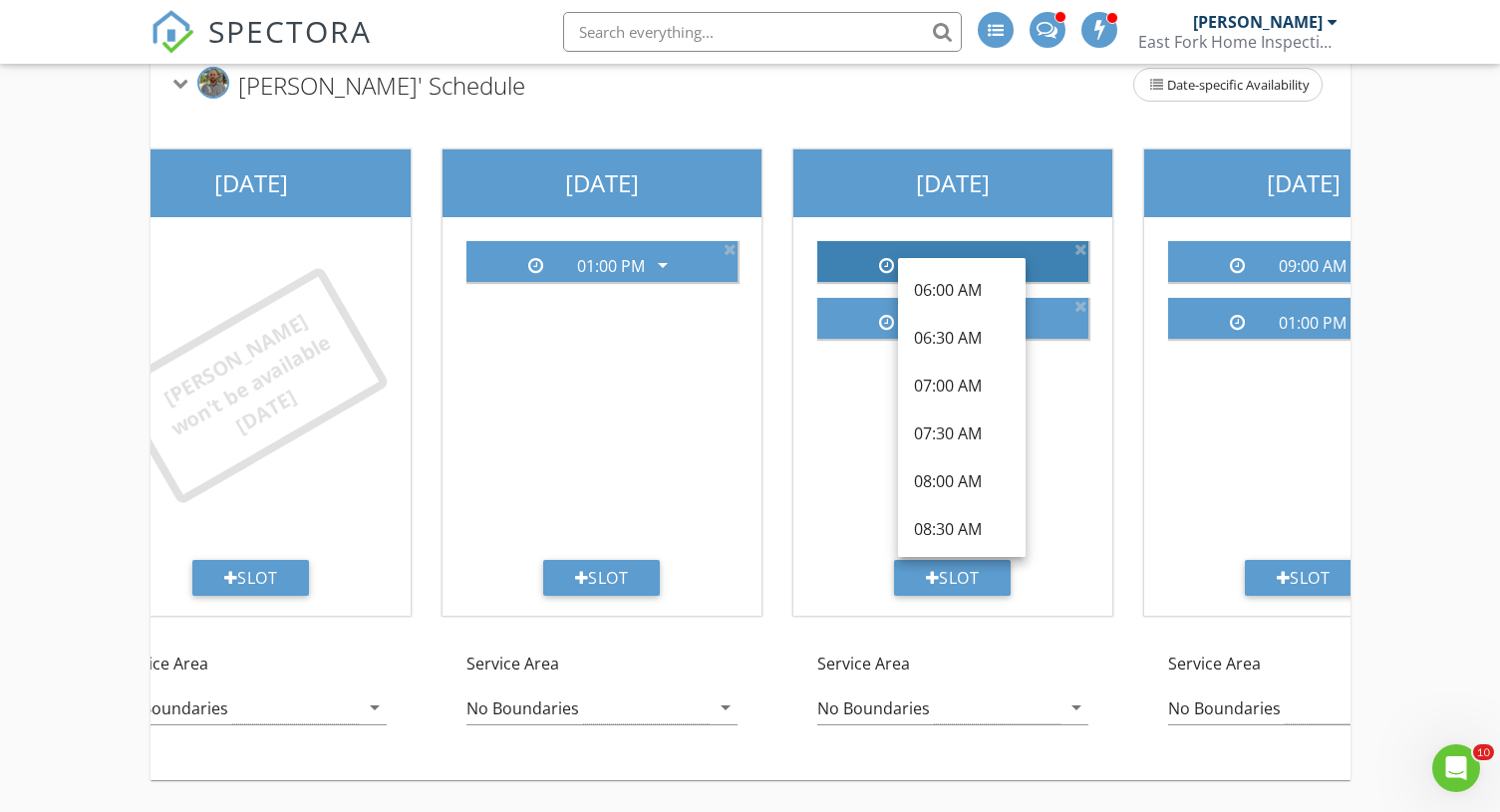 click on "09:00 AM arrow_drop_down" at bounding box center (953, 261) 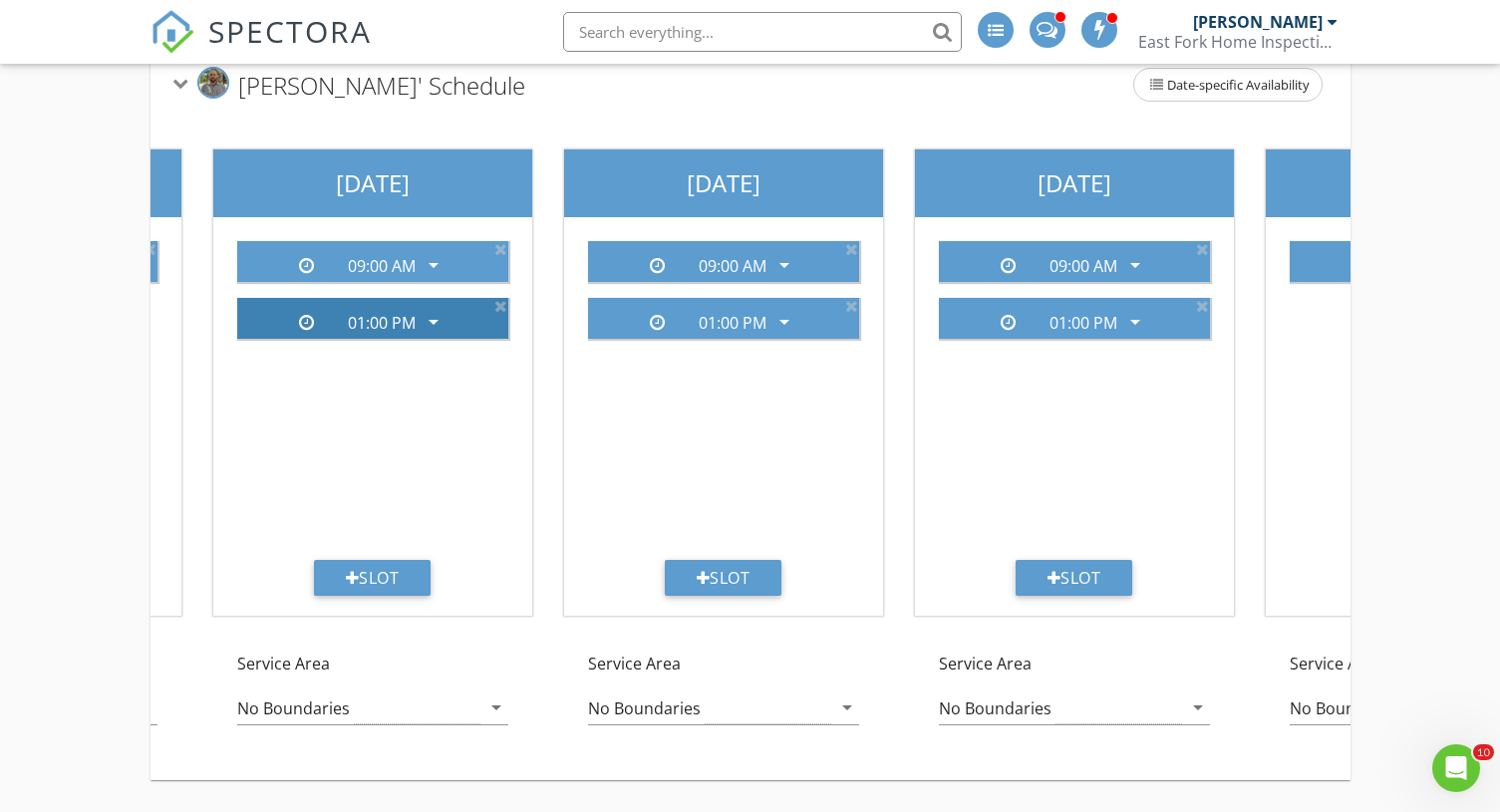 scroll, scrollTop: 0, scrollLeft: 657, axis: horizontal 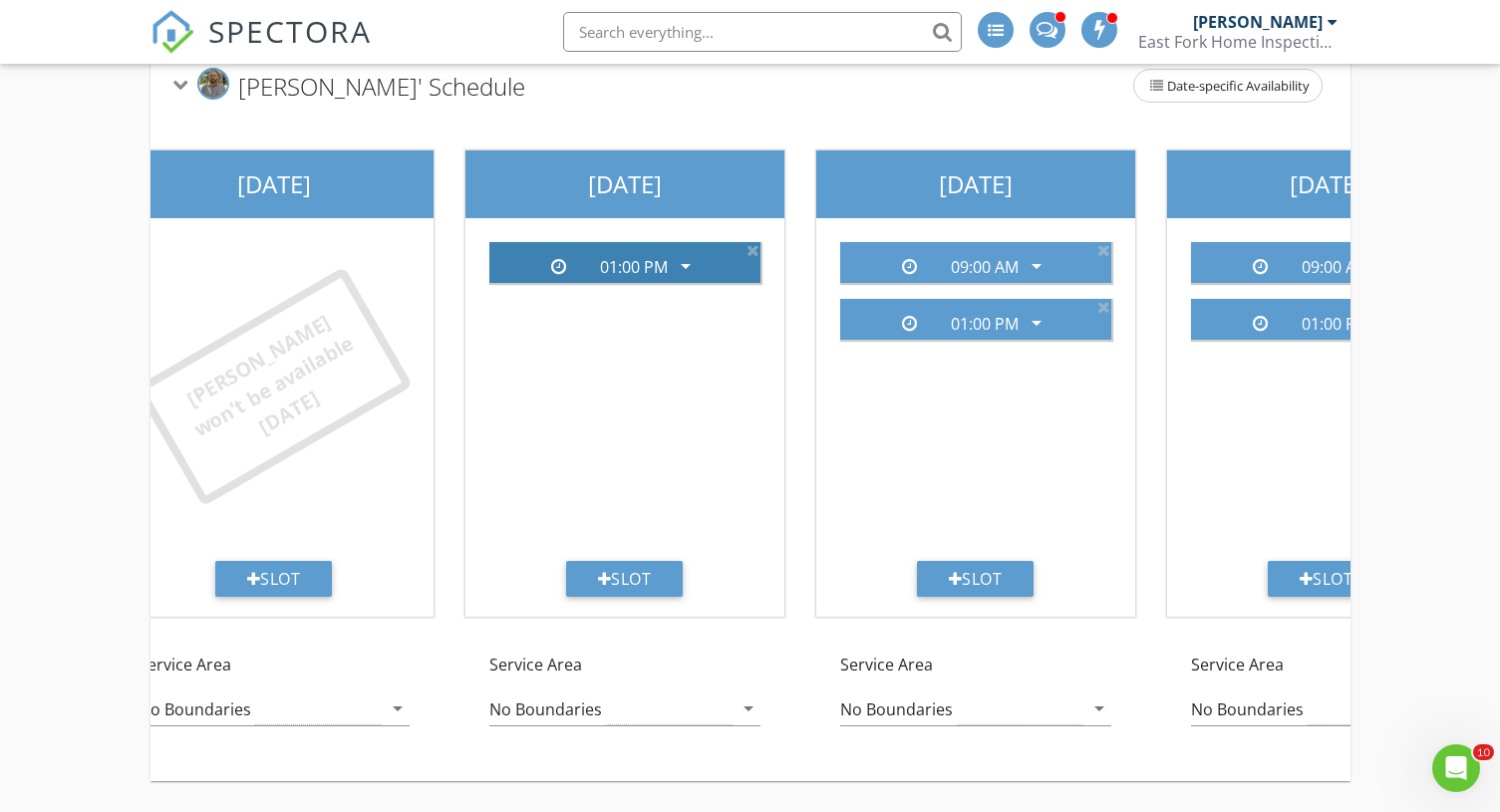 click on "arrow_drop_down" at bounding box center (686, 266) 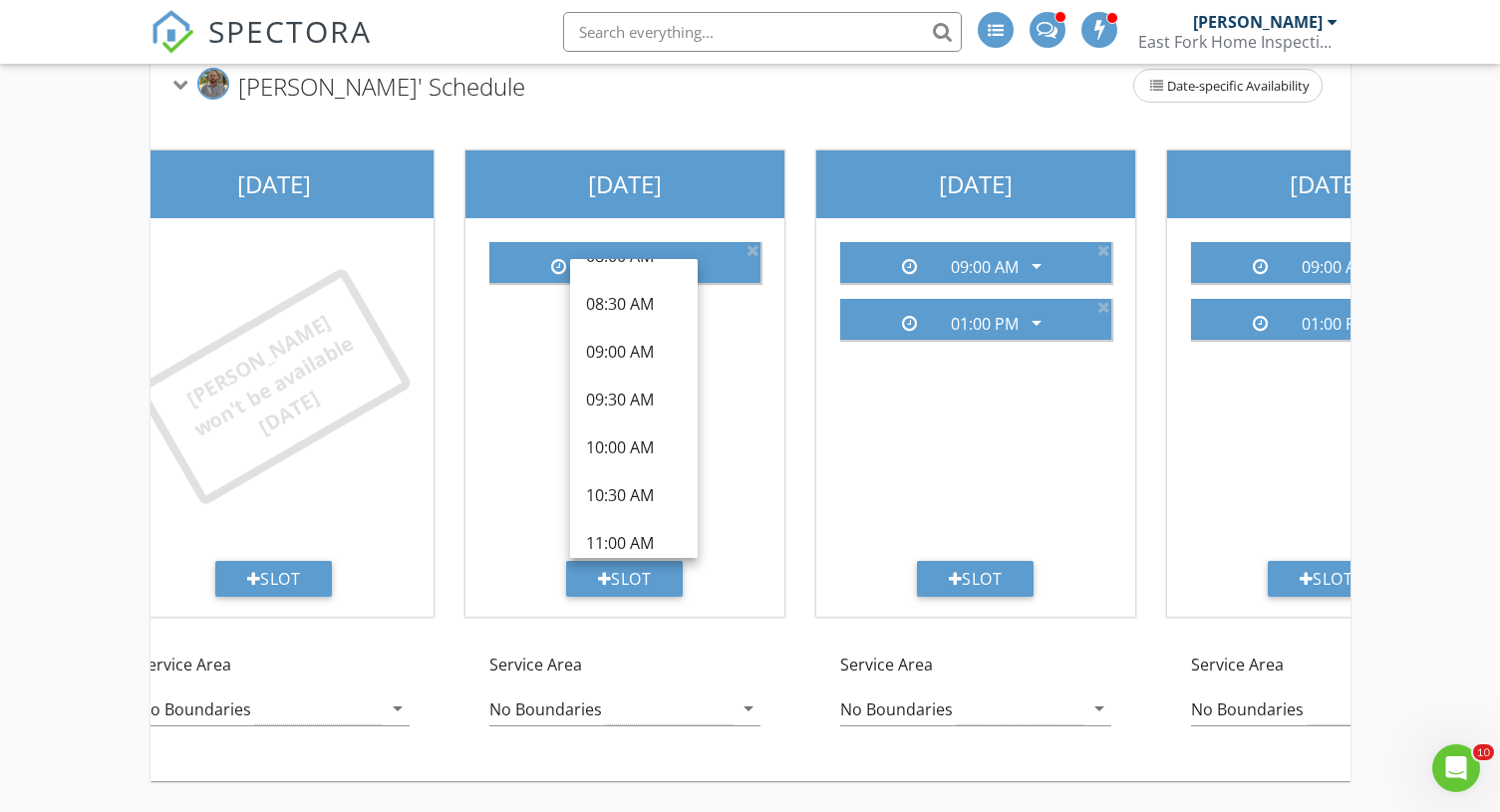 scroll, scrollTop: 233, scrollLeft: 0, axis: vertical 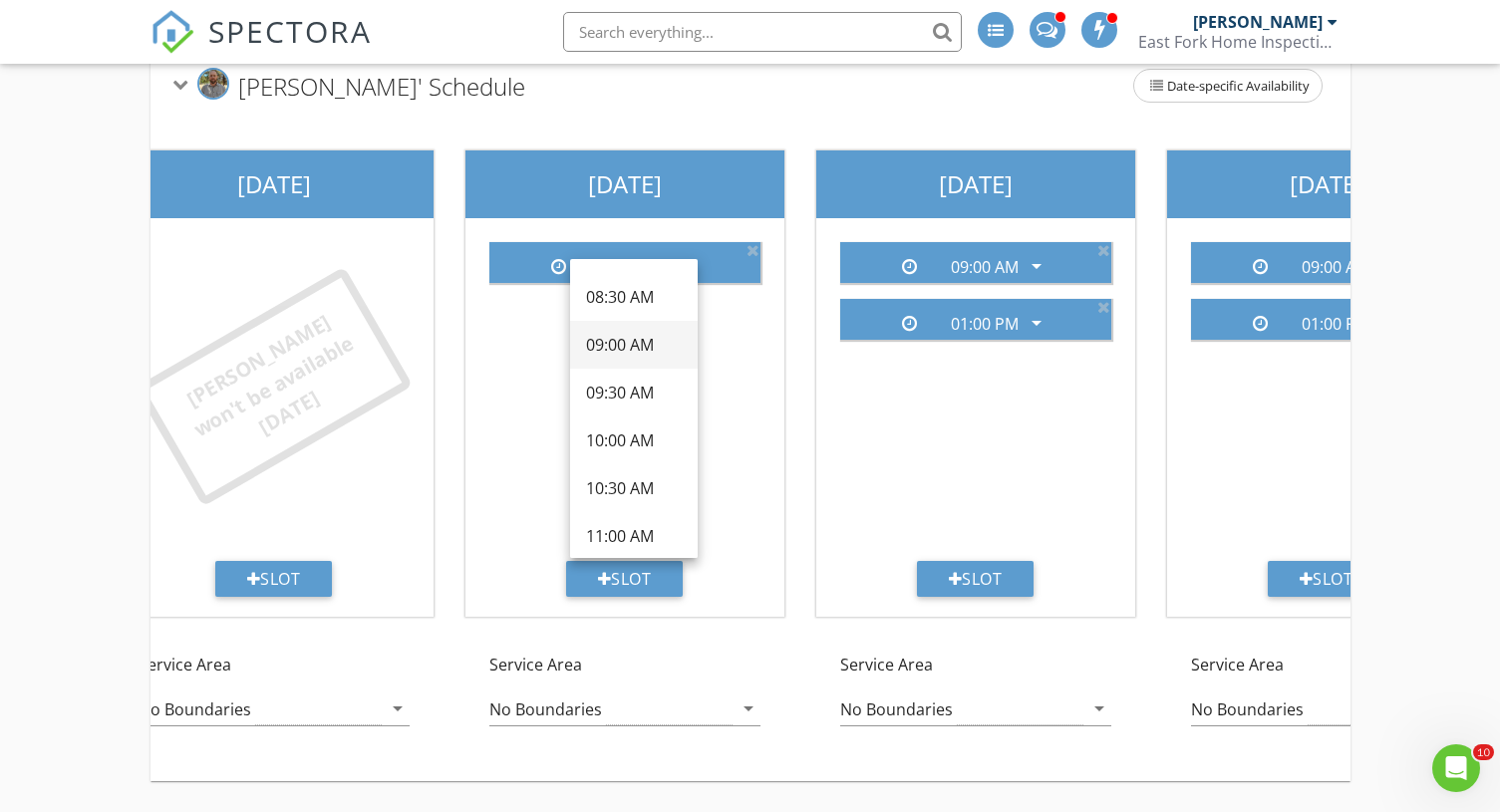 click on "09:00 AM" at bounding box center (634, 345) 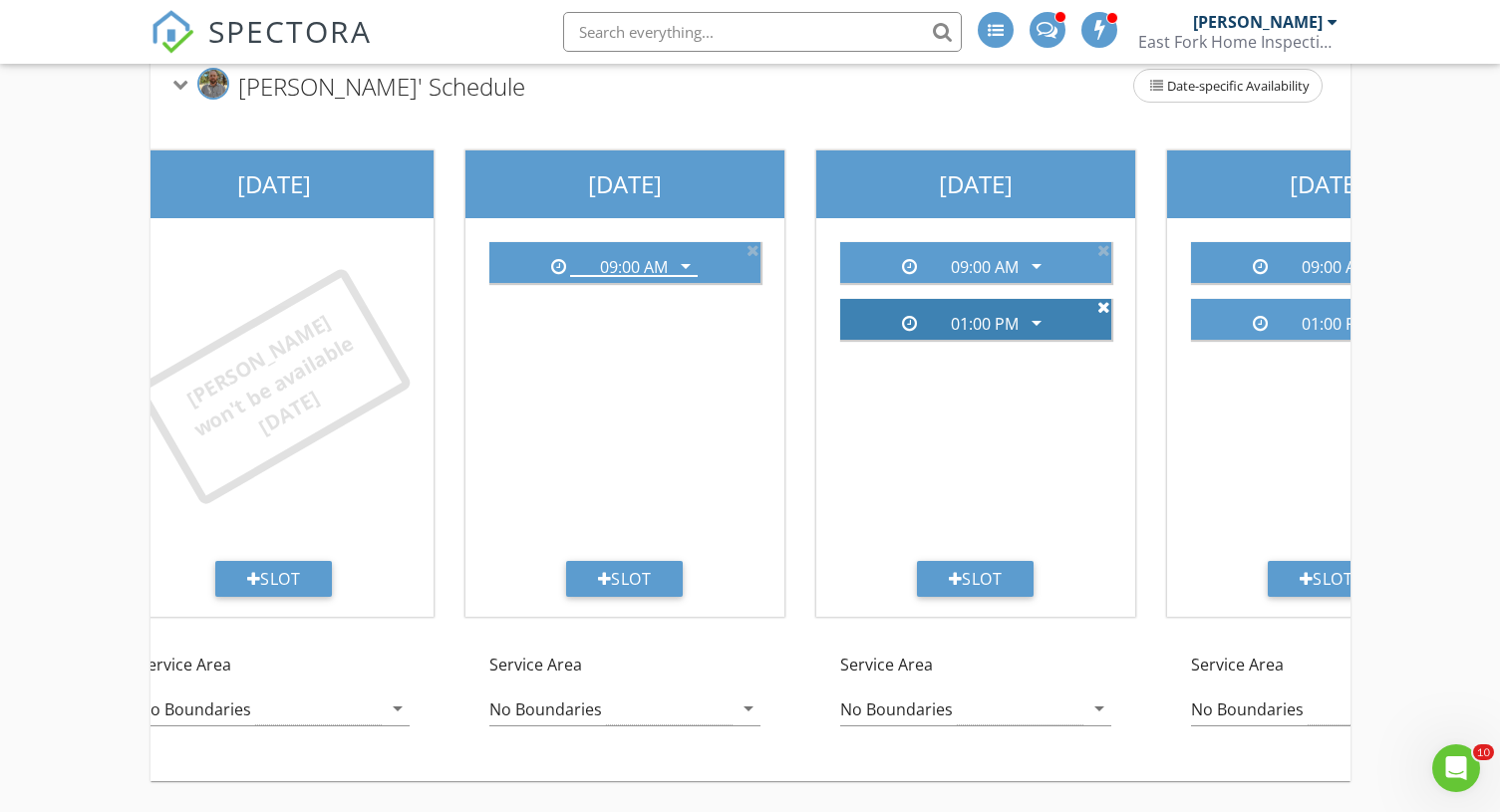 click at bounding box center [1103, 307] 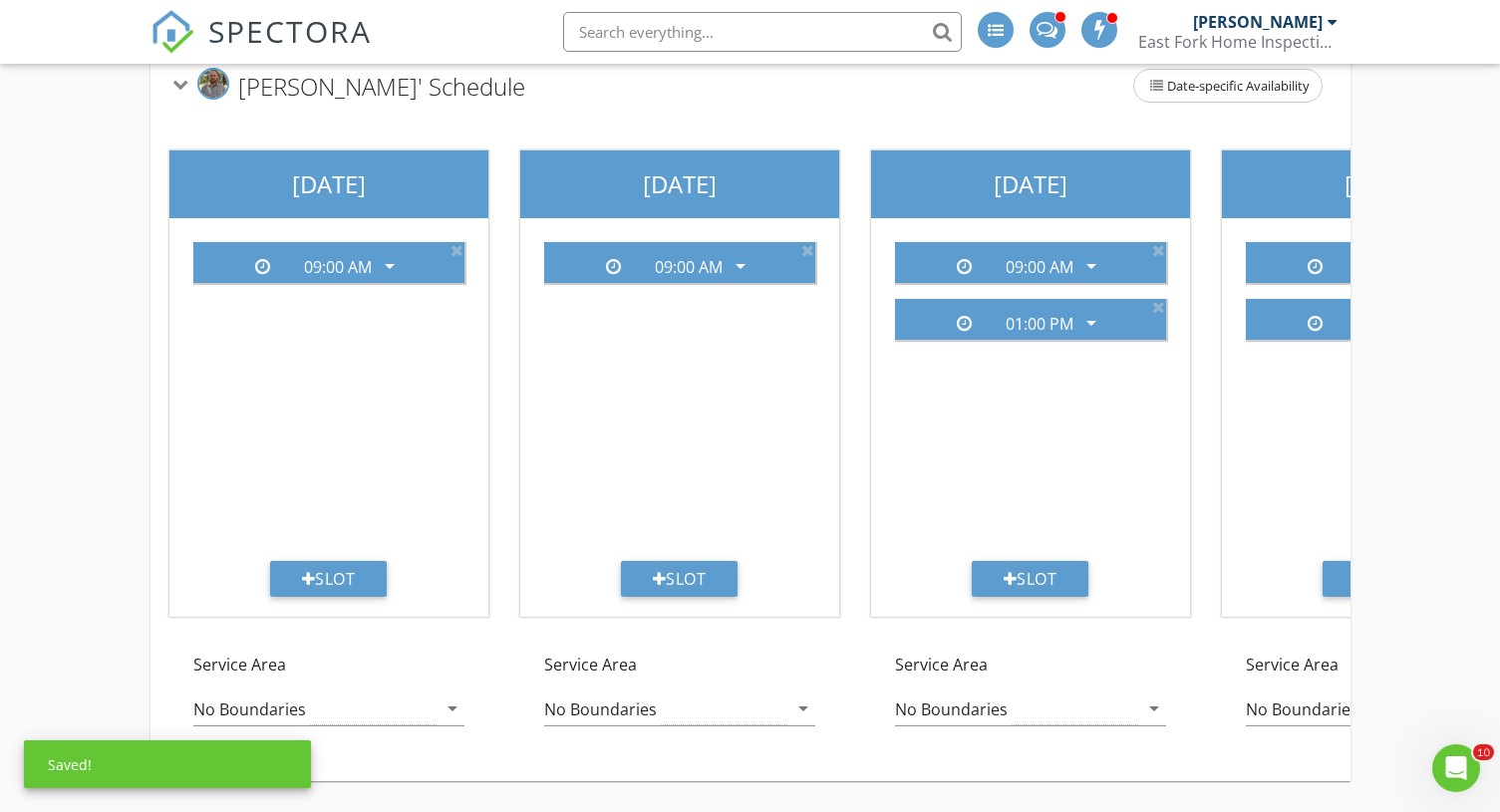 scroll, scrollTop: 0, scrollLeft: 349, axis: horizontal 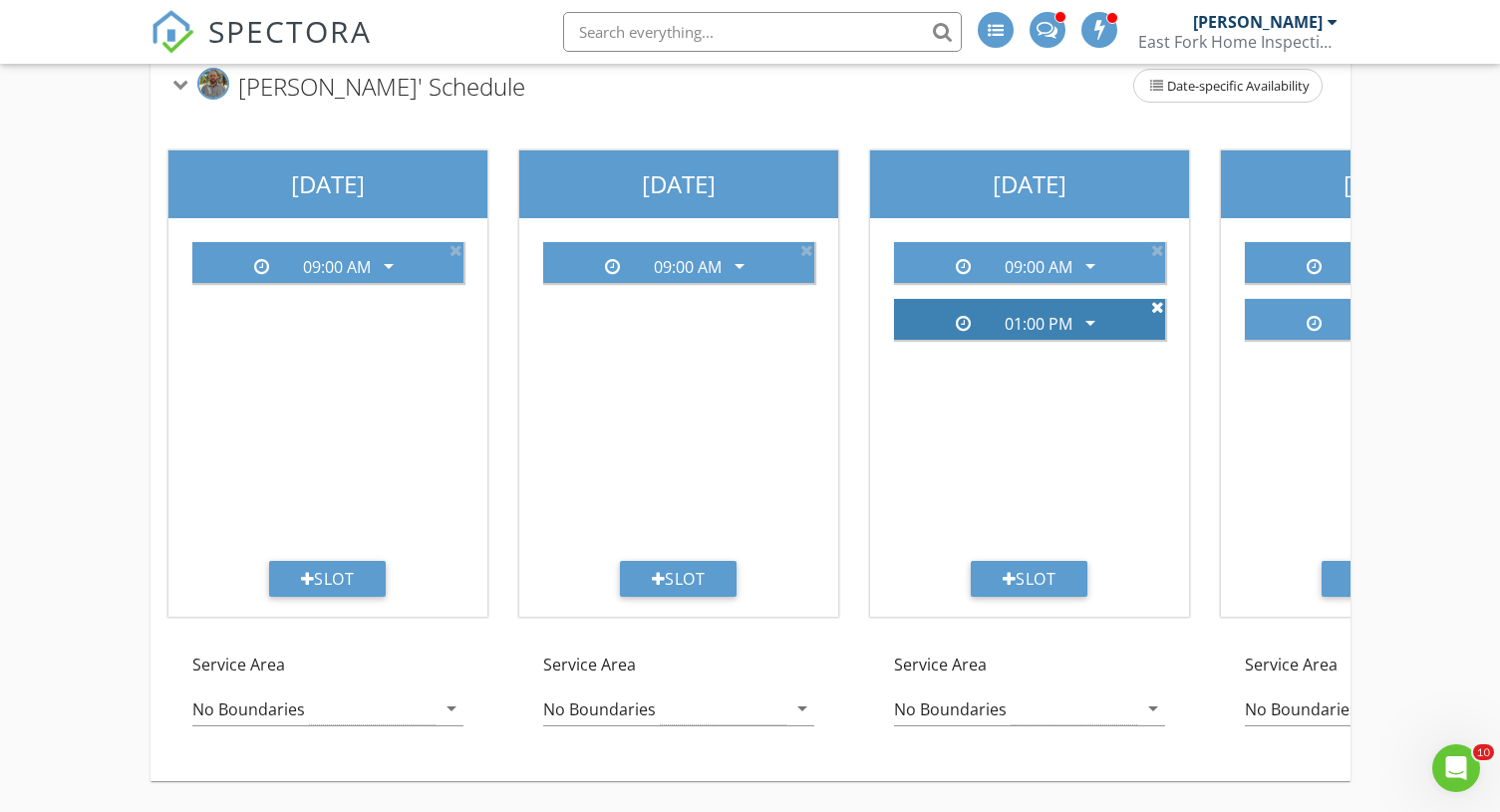 click at bounding box center [1157, 307] 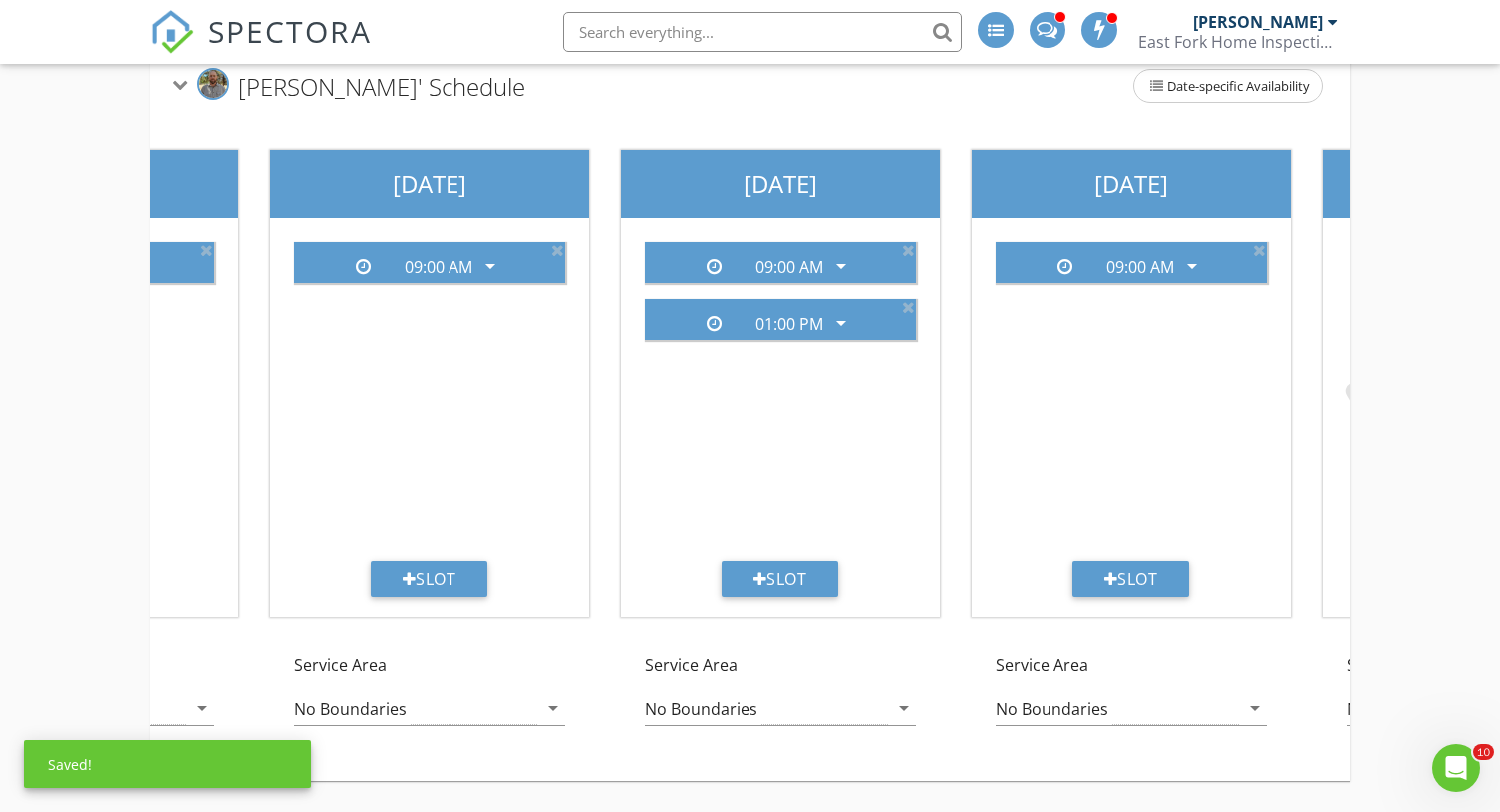 scroll, scrollTop: 0, scrollLeft: 967, axis: horizontal 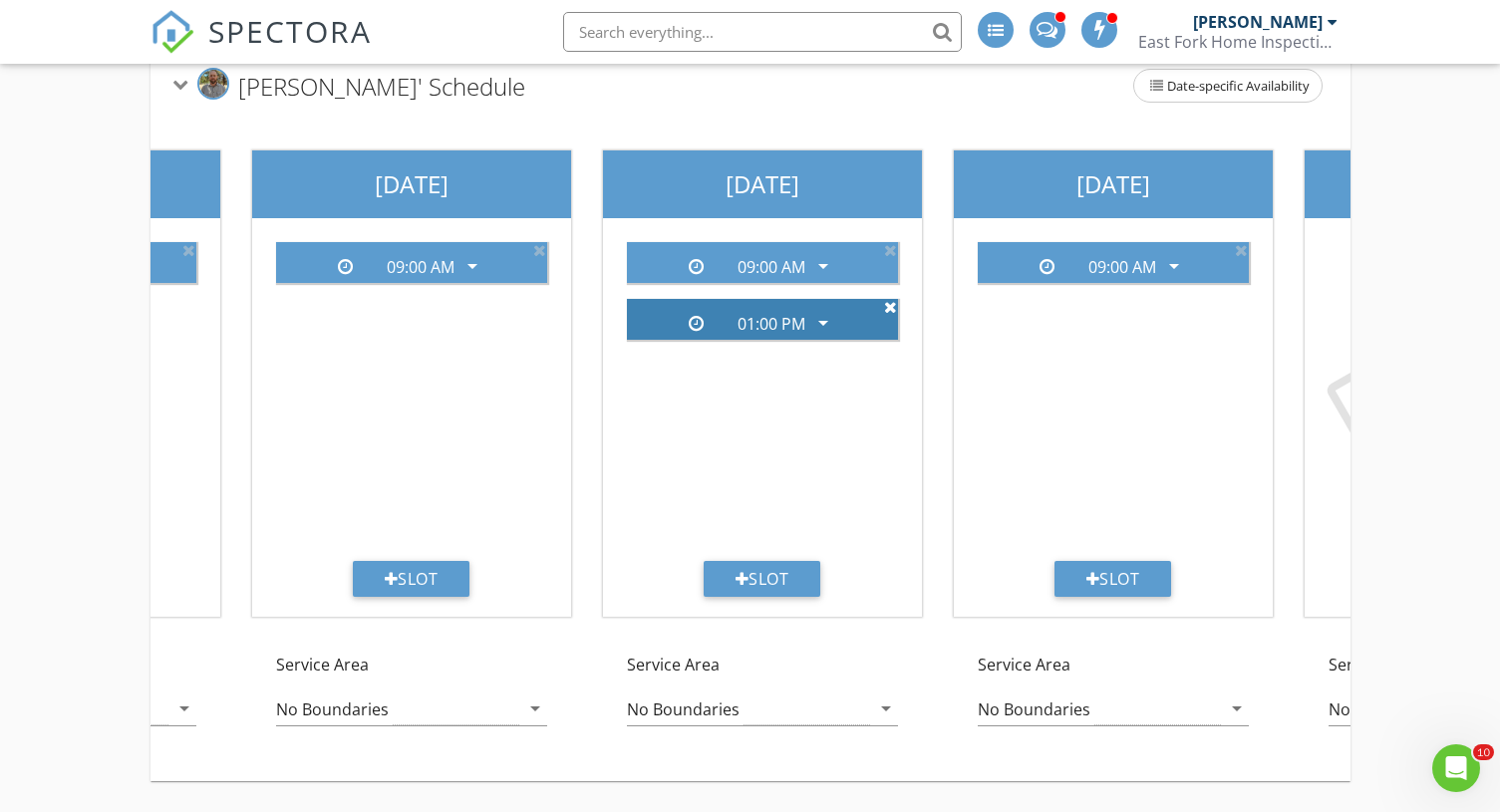 click at bounding box center (890, 307) 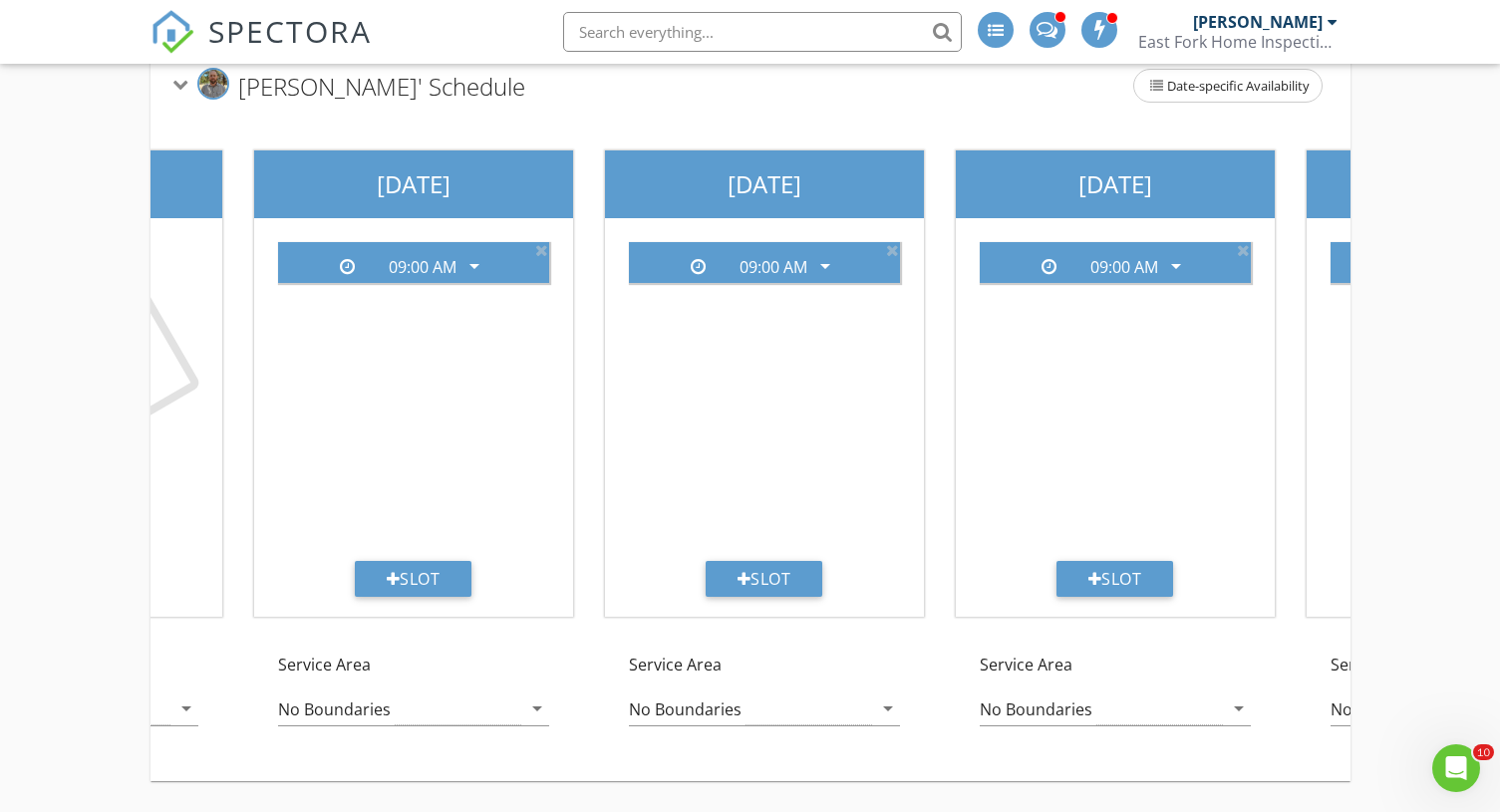 scroll, scrollTop: 0, scrollLeft: 0, axis: both 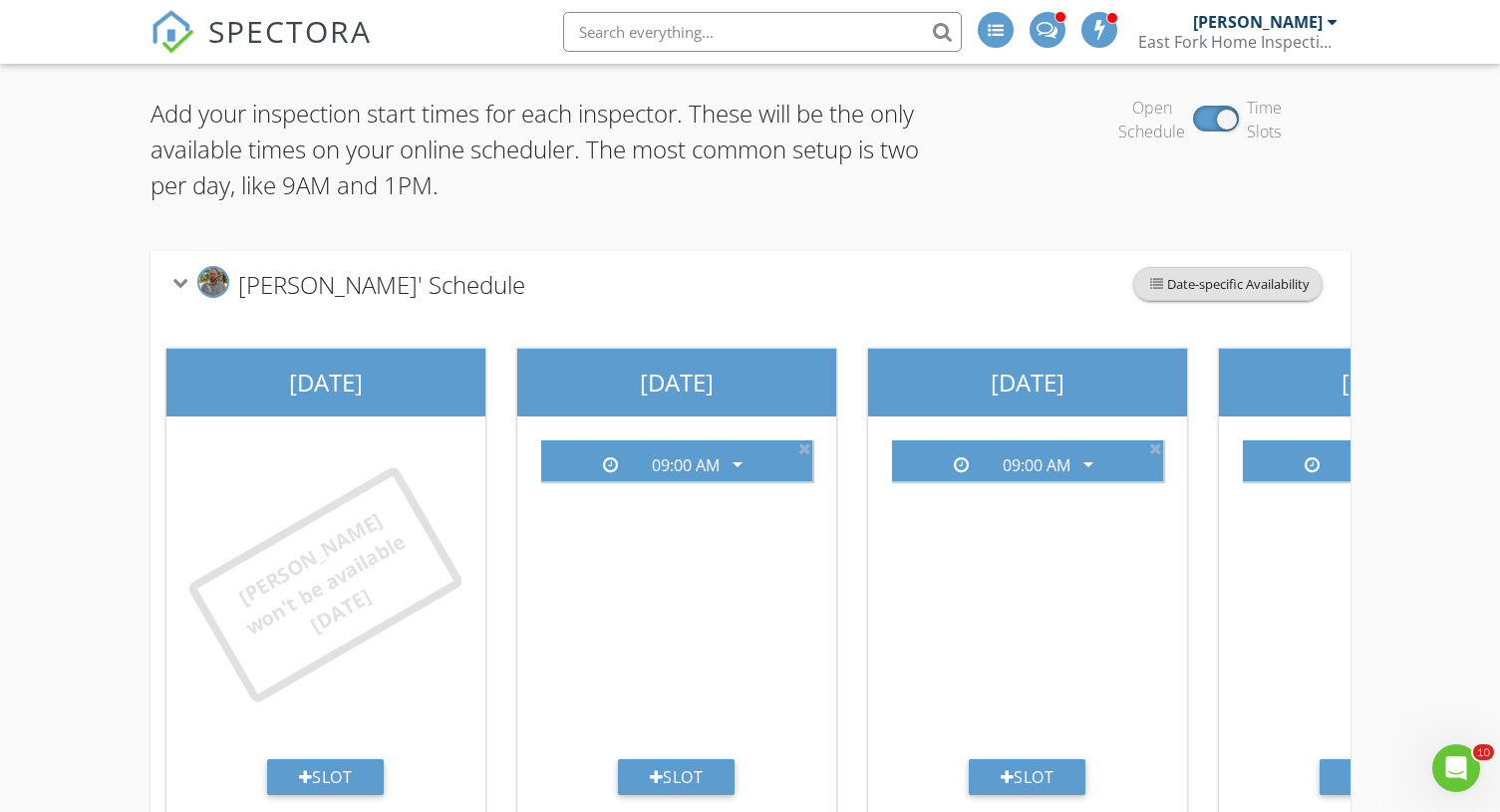 click on "Date-specific Availability" at bounding box center [1228, 284] 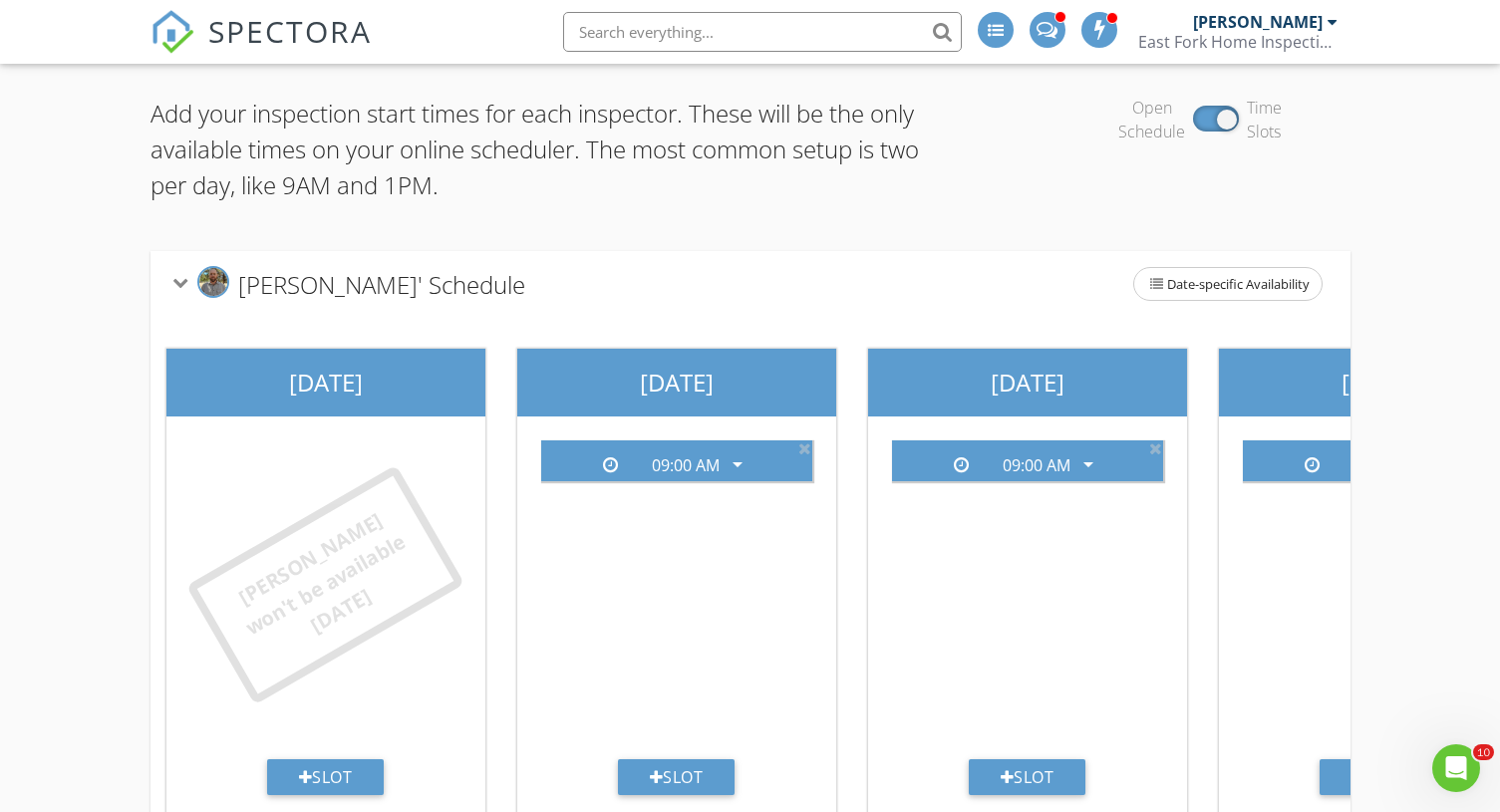 click at bounding box center [750, 406] 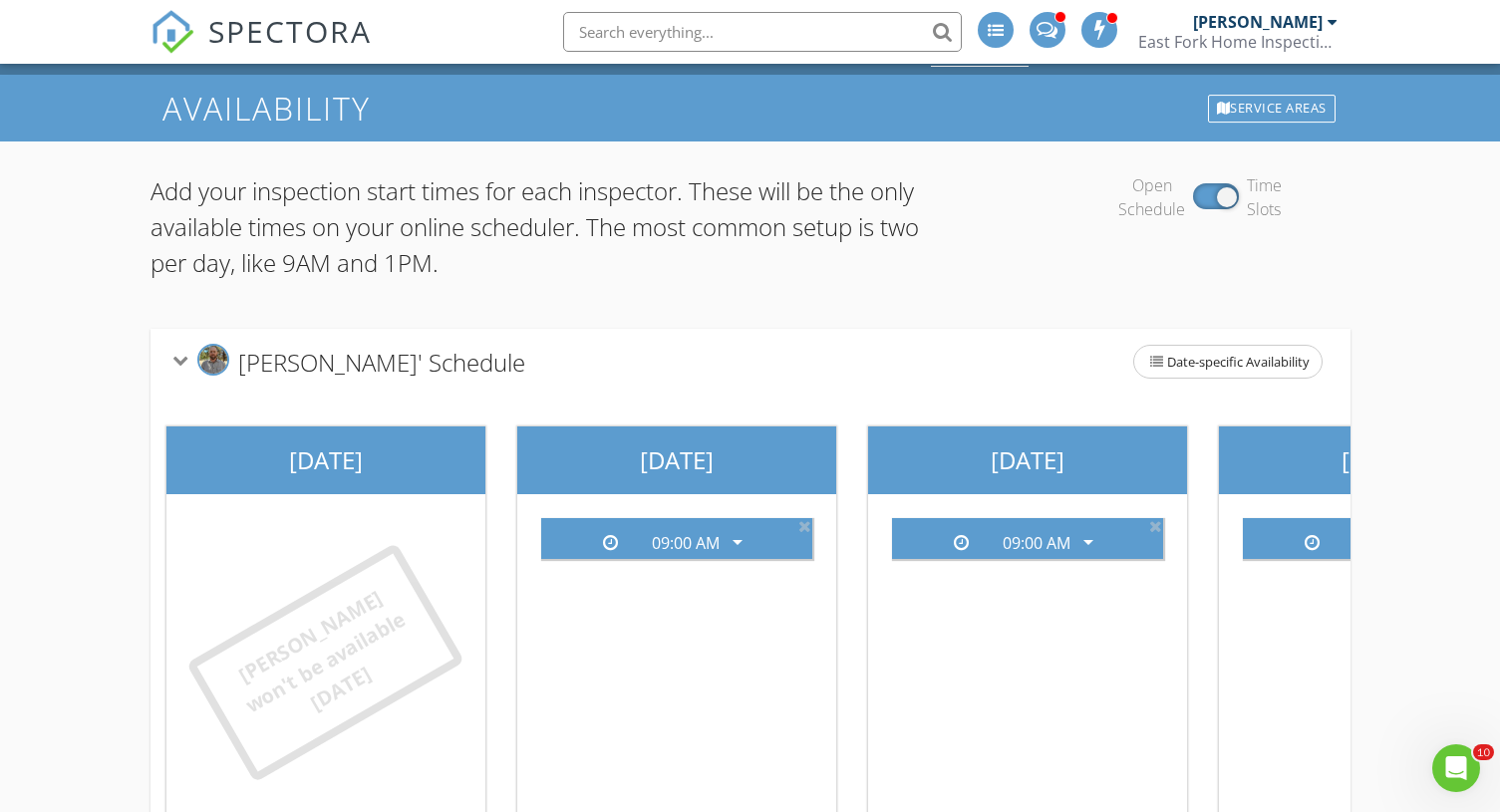 scroll, scrollTop: 0, scrollLeft: 0, axis: both 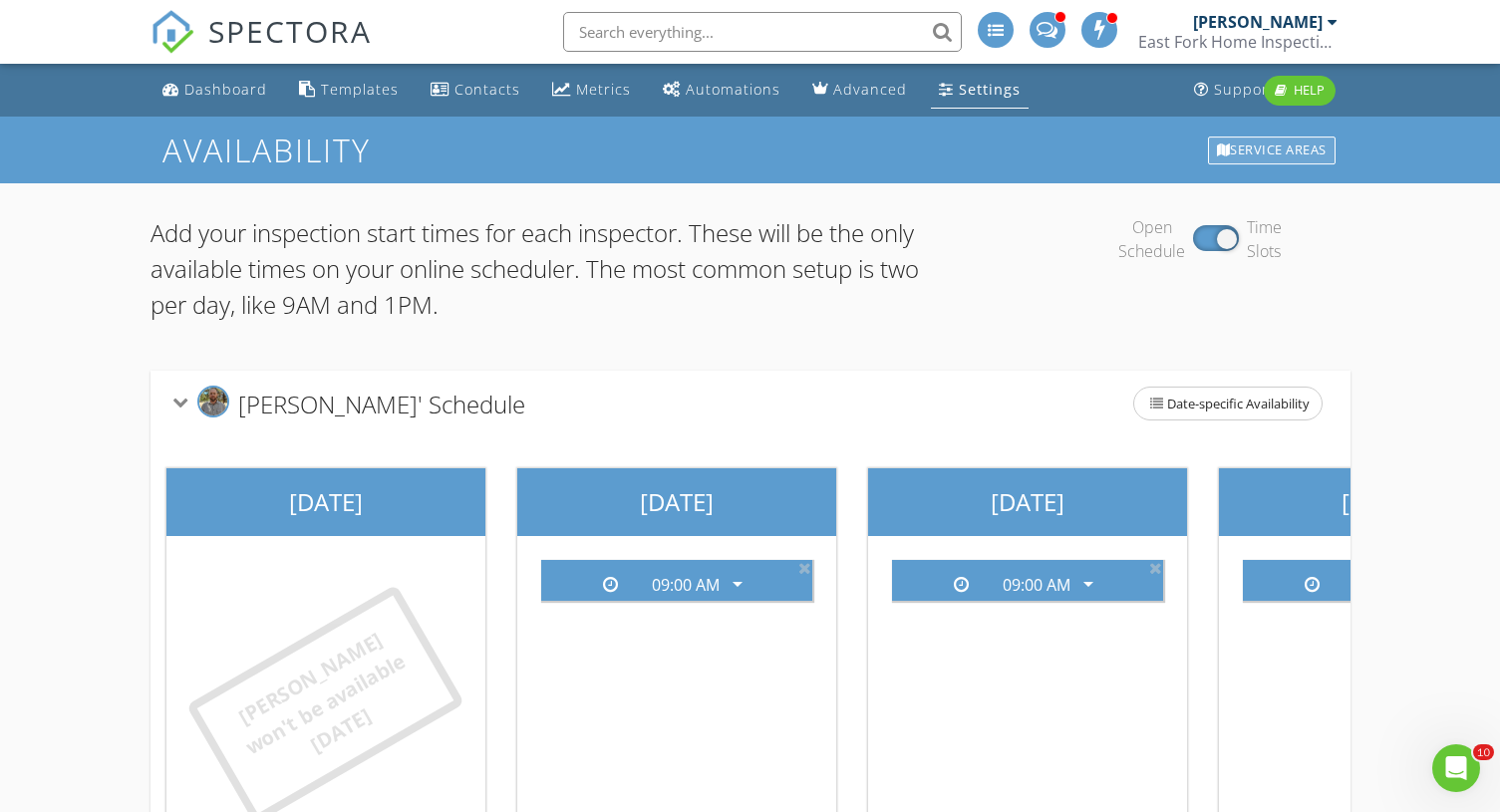 click on "Service Areas" at bounding box center [1272, 150] 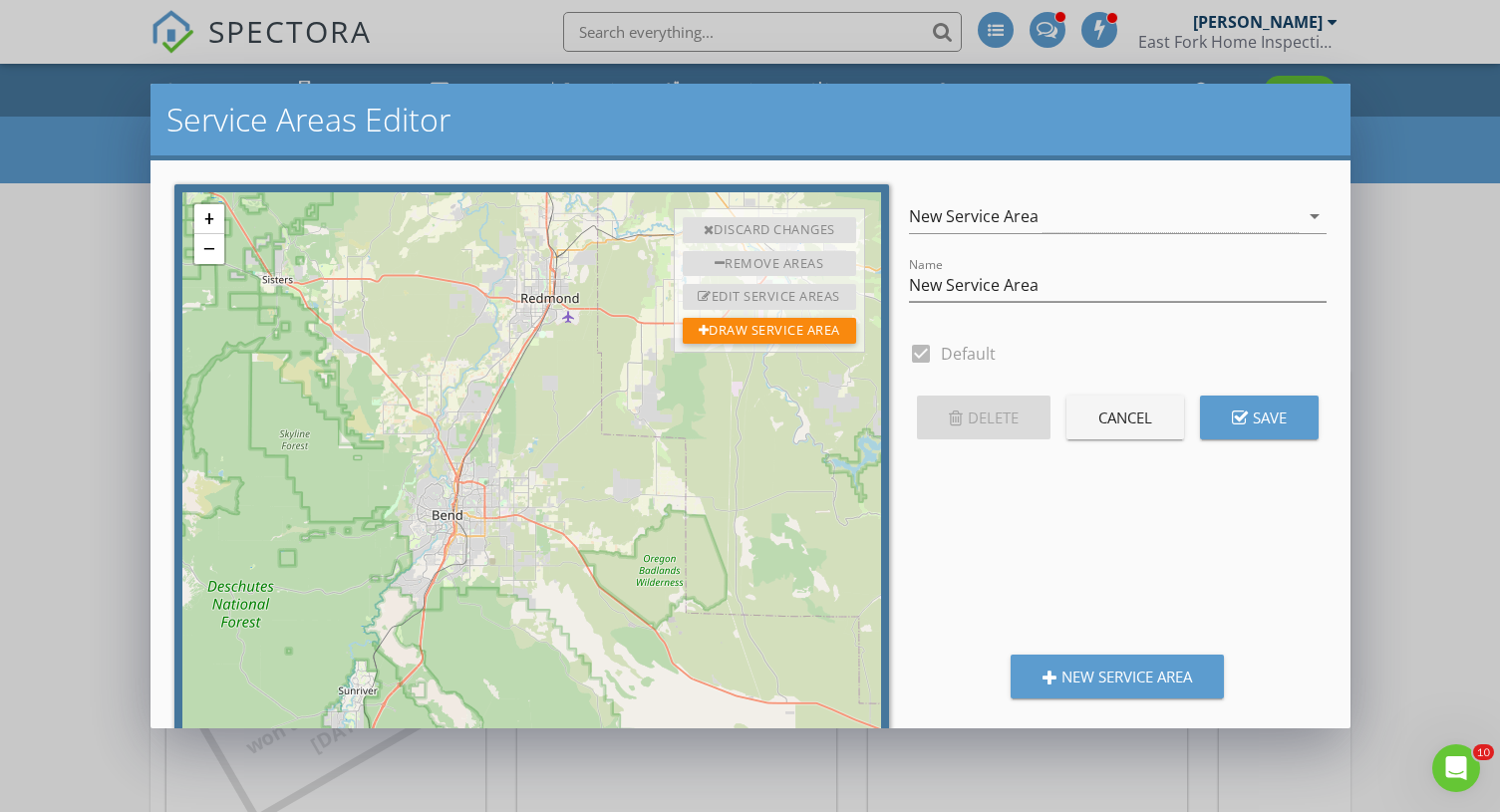 scroll, scrollTop: 32, scrollLeft: 0, axis: vertical 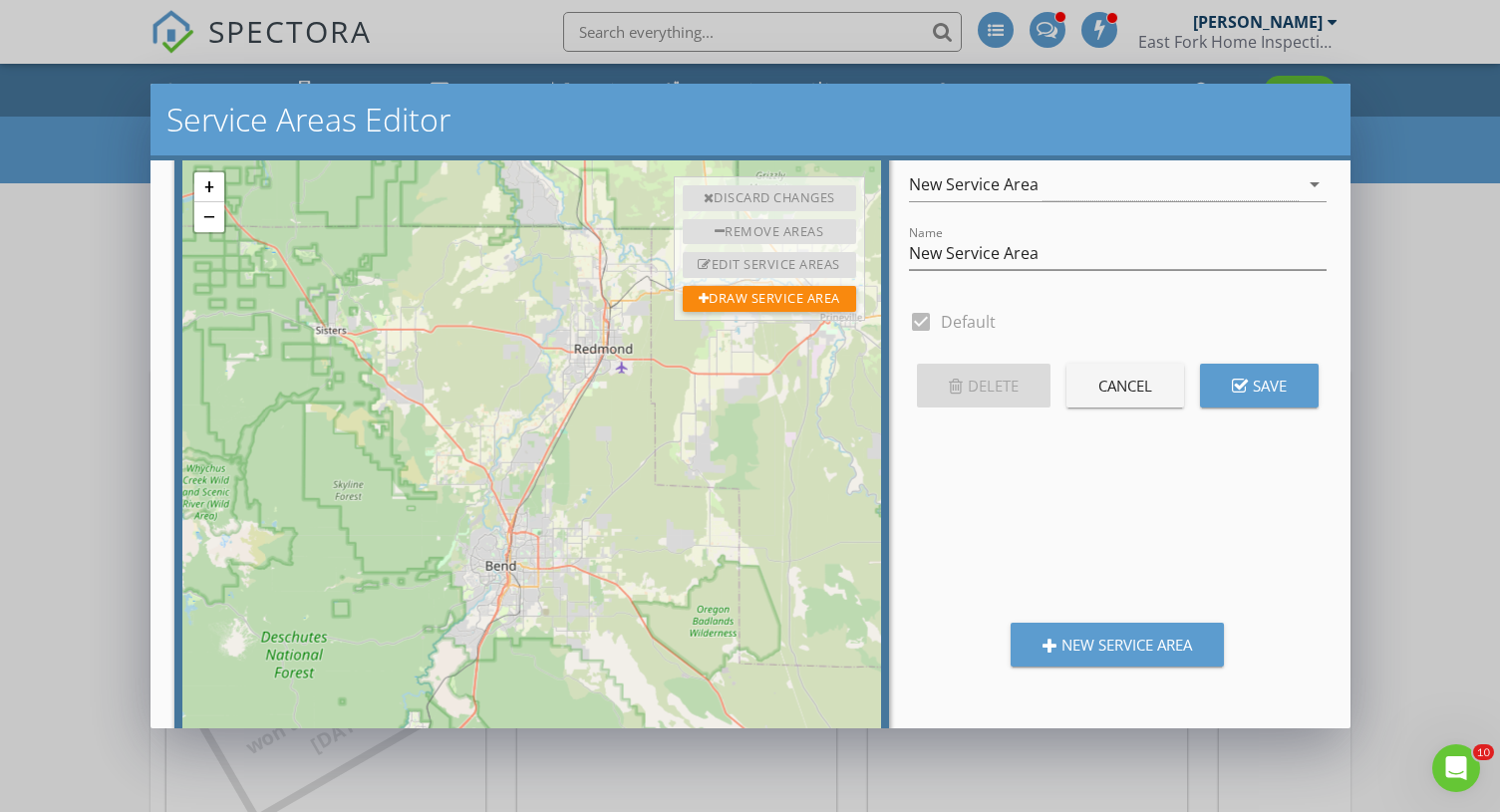 drag, startPoint x: 338, startPoint y: 301, endPoint x: 396, endPoint y: 384, distance: 101.257099 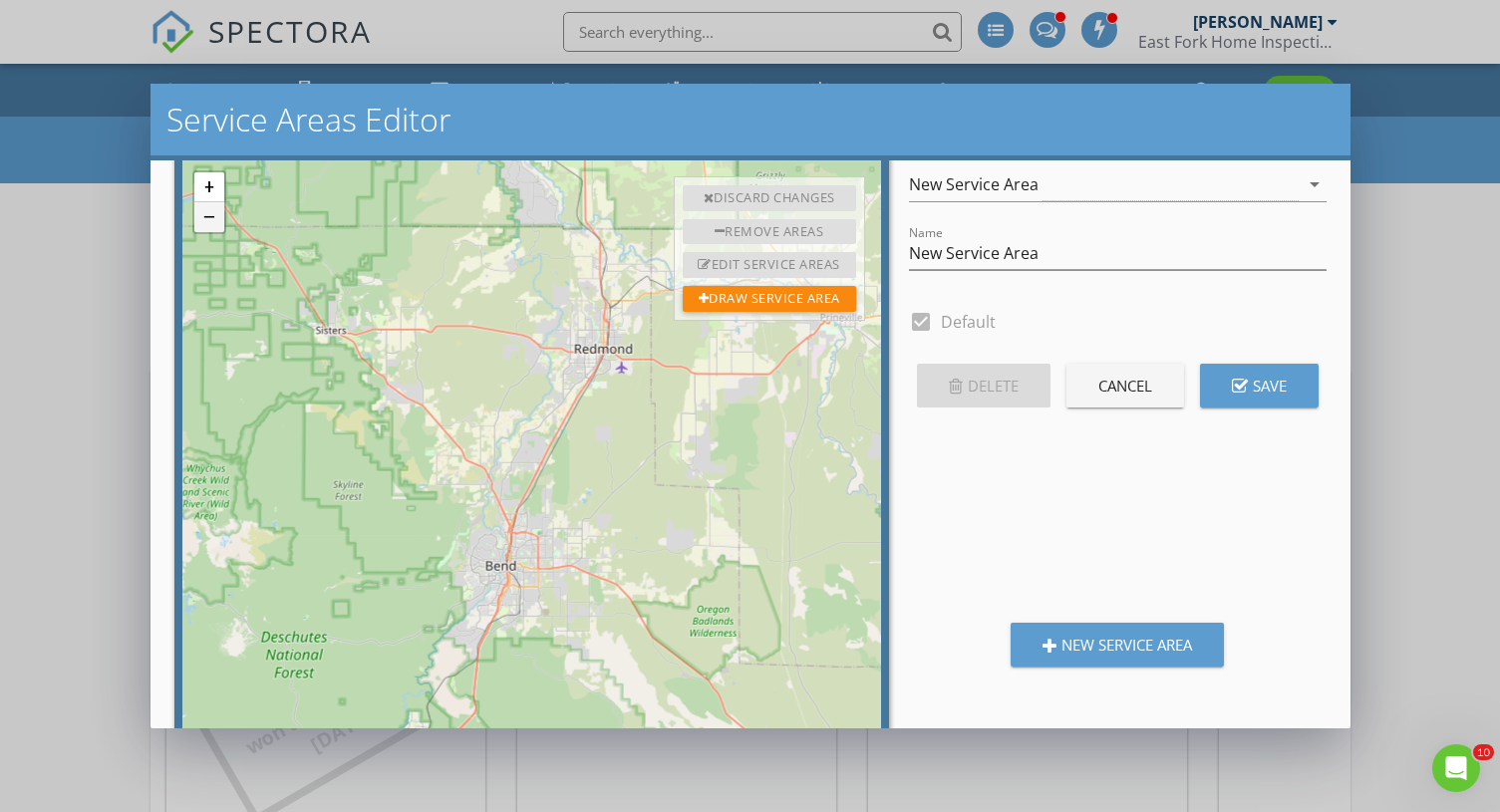click on "−" at bounding box center [209, 217] 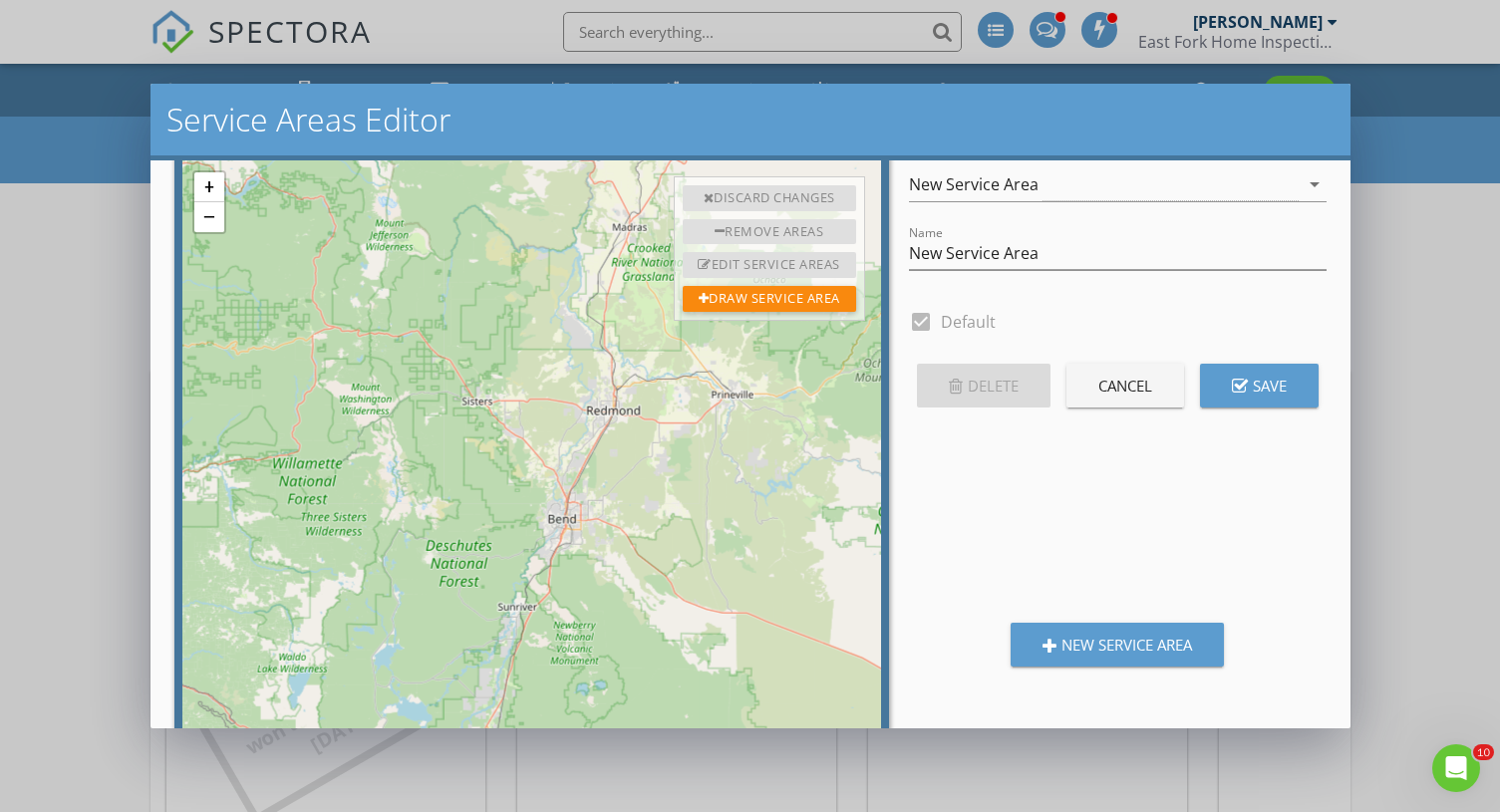 drag, startPoint x: 214, startPoint y: 219, endPoint x: 498, endPoint y: 457, distance: 370.5401 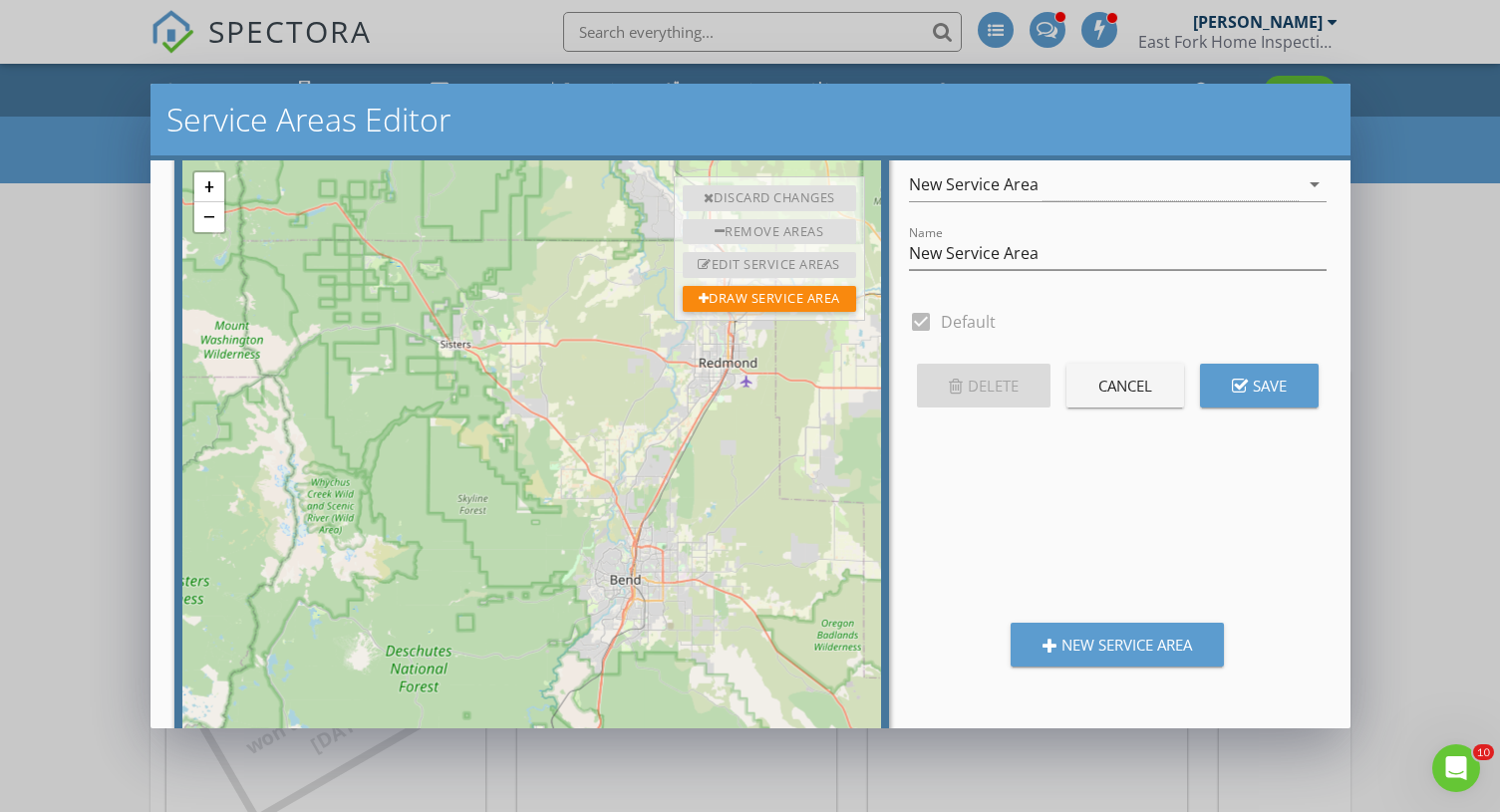 drag, startPoint x: 498, startPoint y: 457, endPoint x: 452, endPoint y: 452, distance: 46.270941 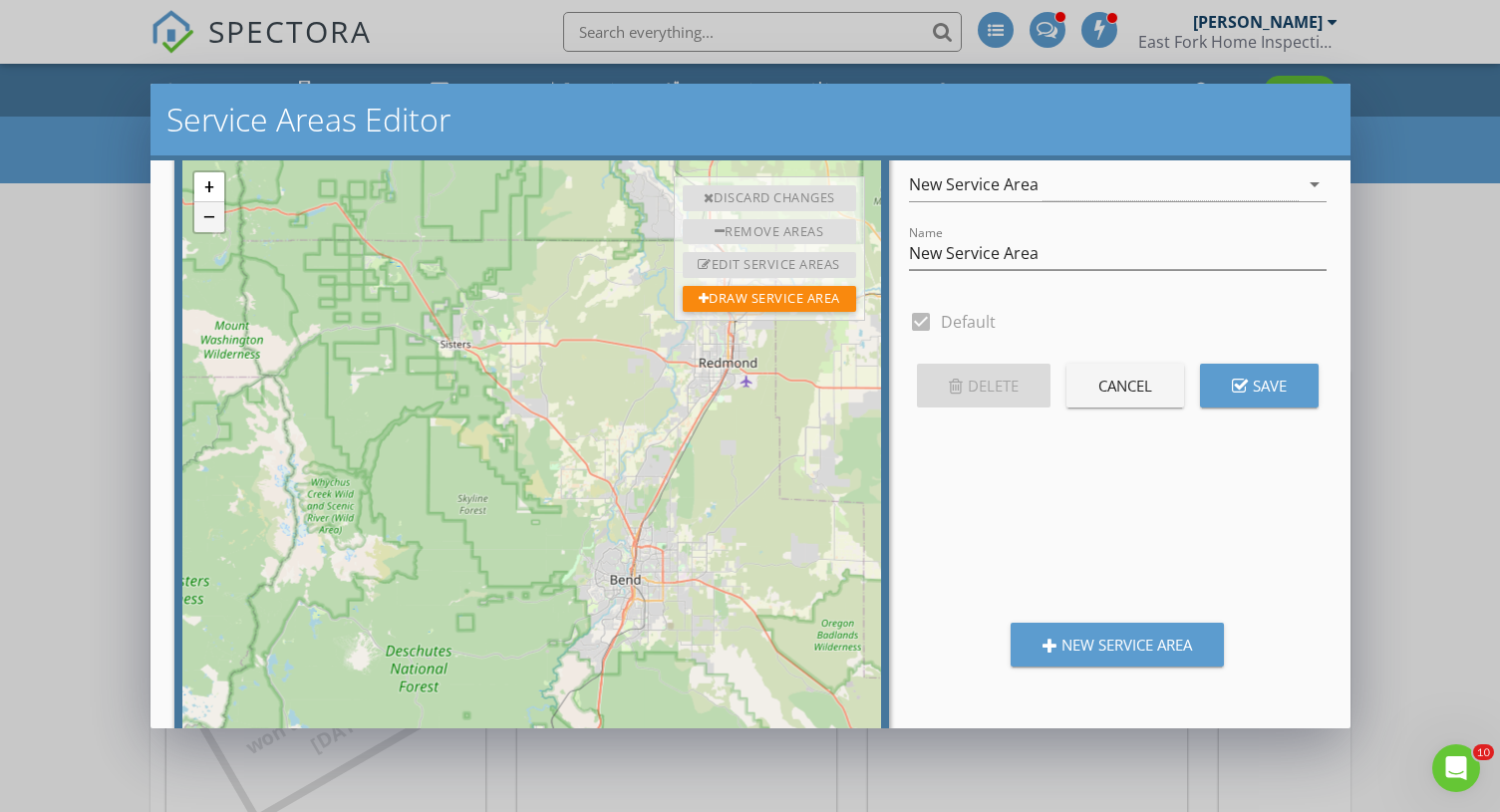 click on "−" at bounding box center (209, 217) 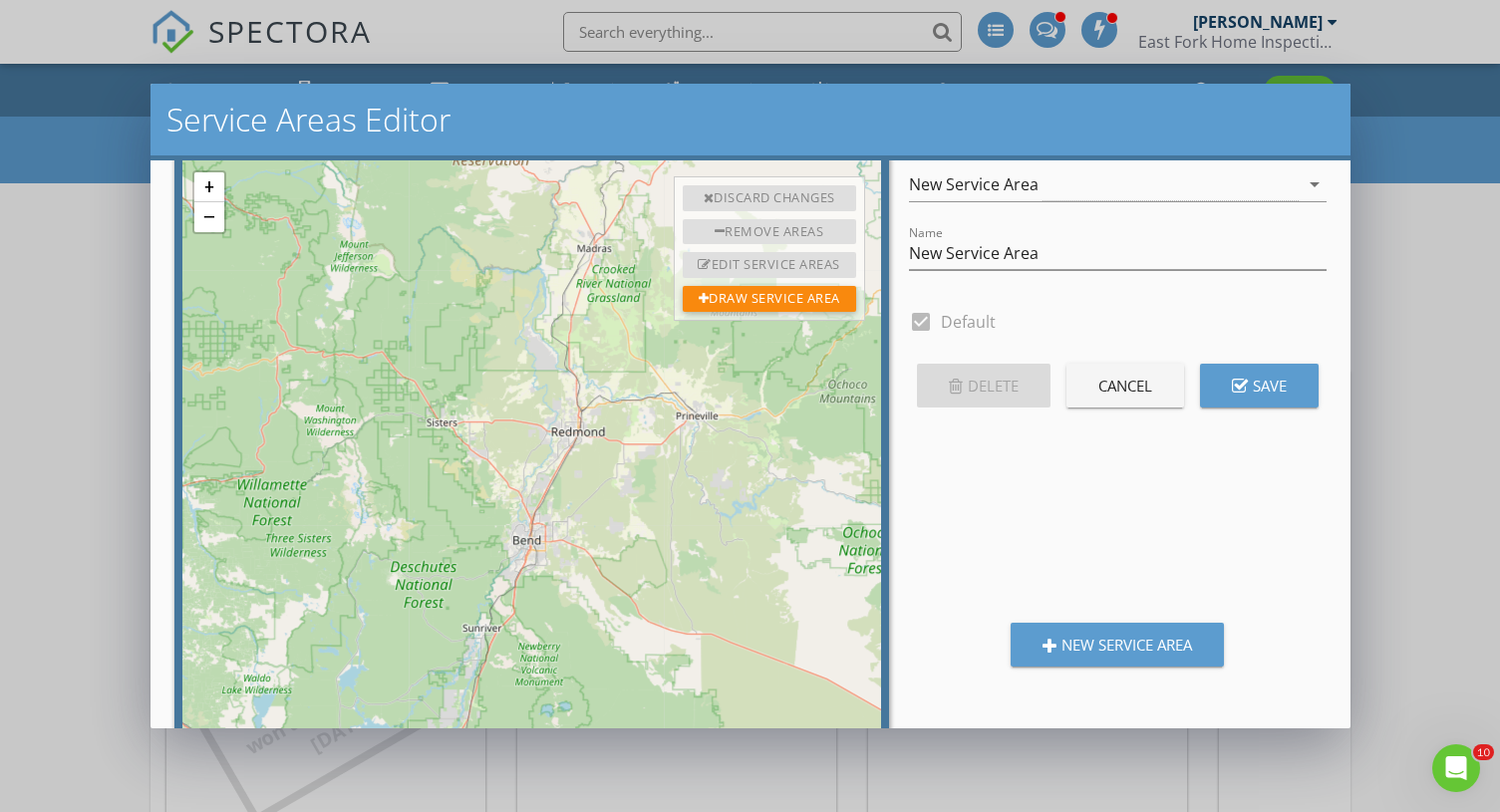 drag, startPoint x: 604, startPoint y: 413, endPoint x: 502, endPoint y: 428, distance: 103.09704 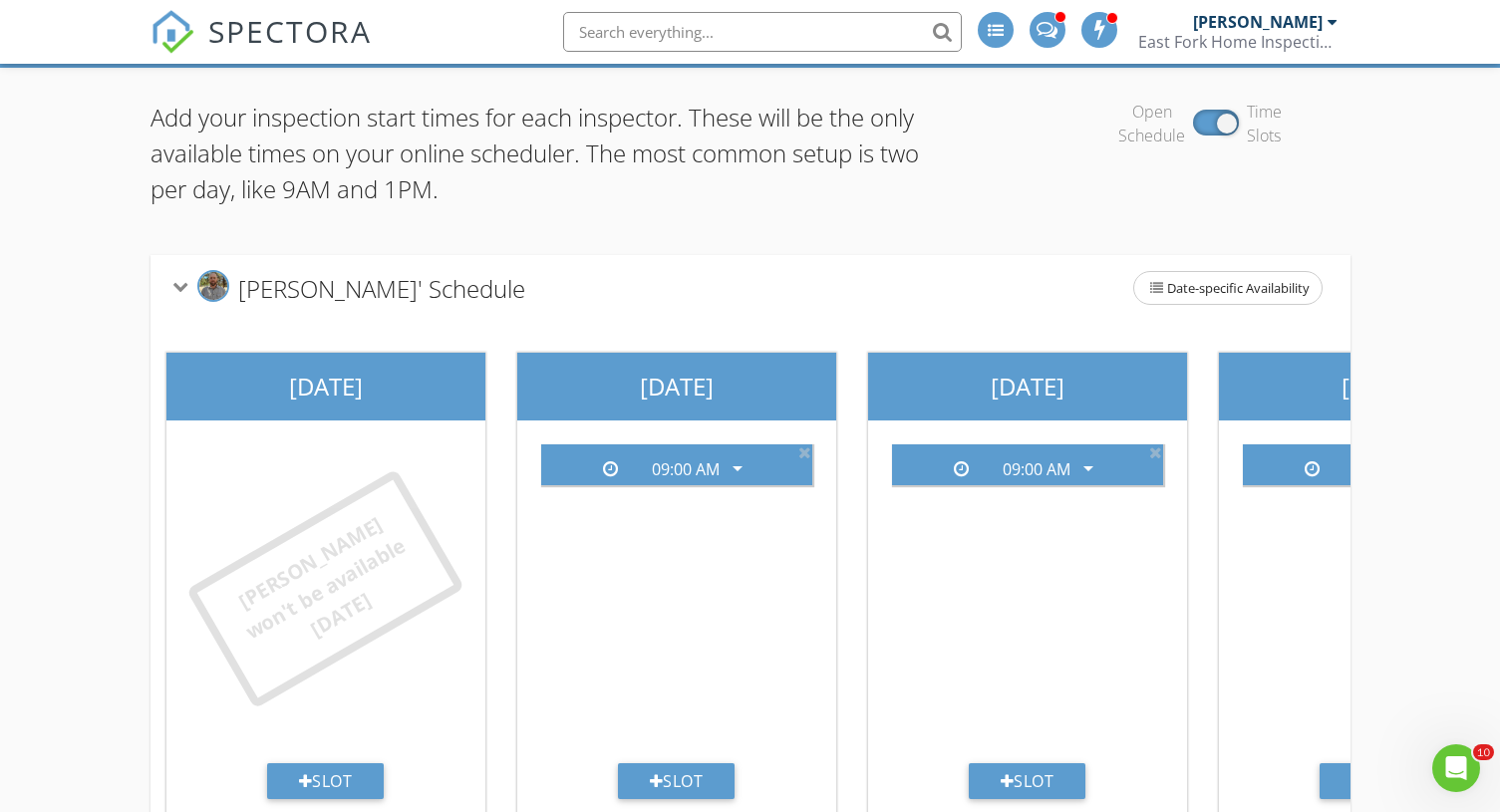 scroll, scrollTop: 0, scrollLeft: 0, axis: both 